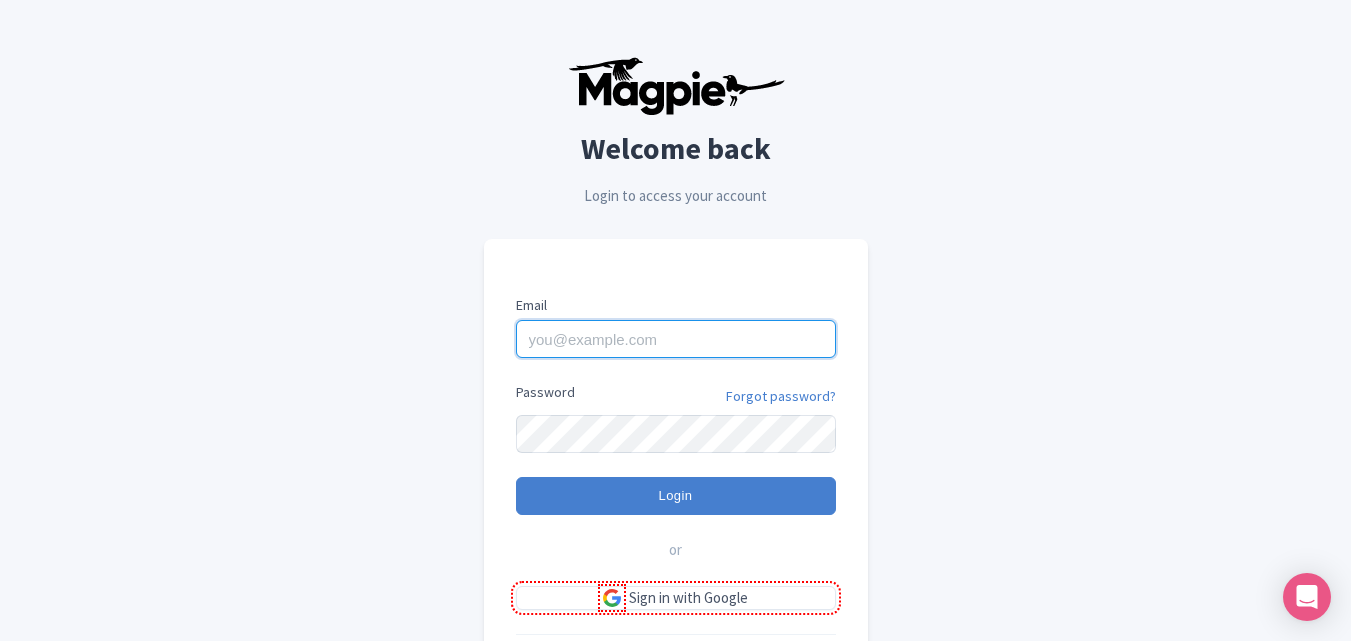 scroll, scrollTop: 0, scrollLeft: 0, axis: both 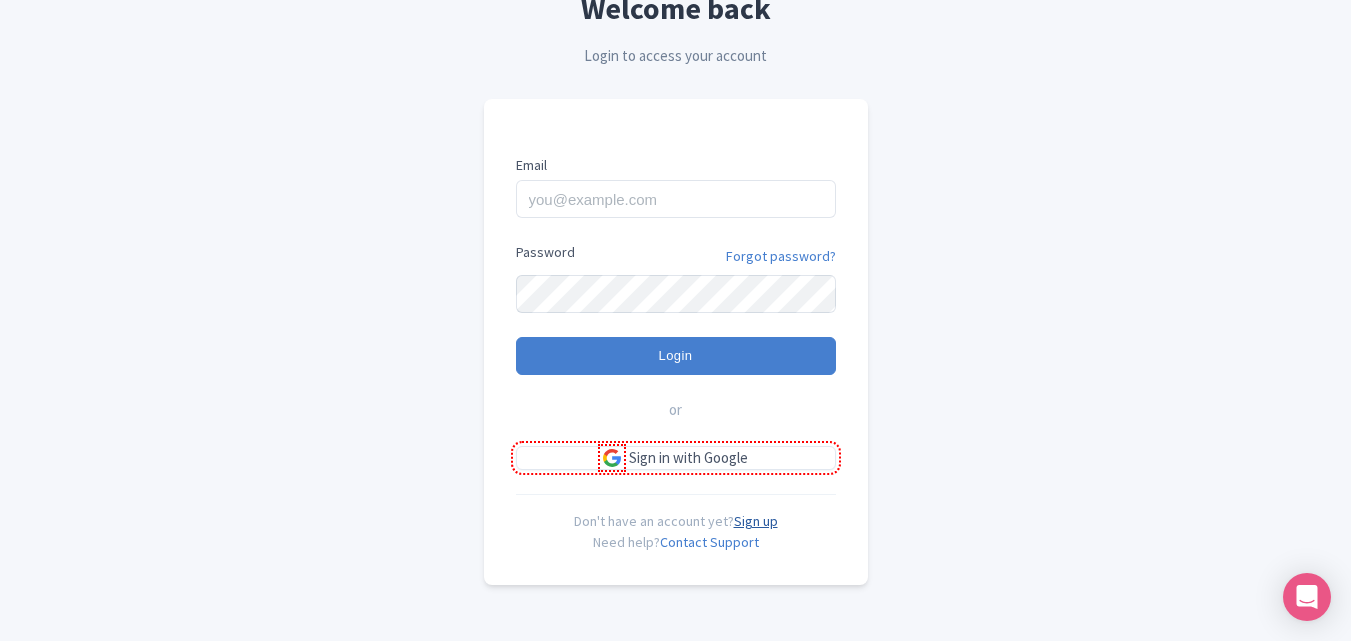 click on "Sign up" at bounding box center (756, 521) 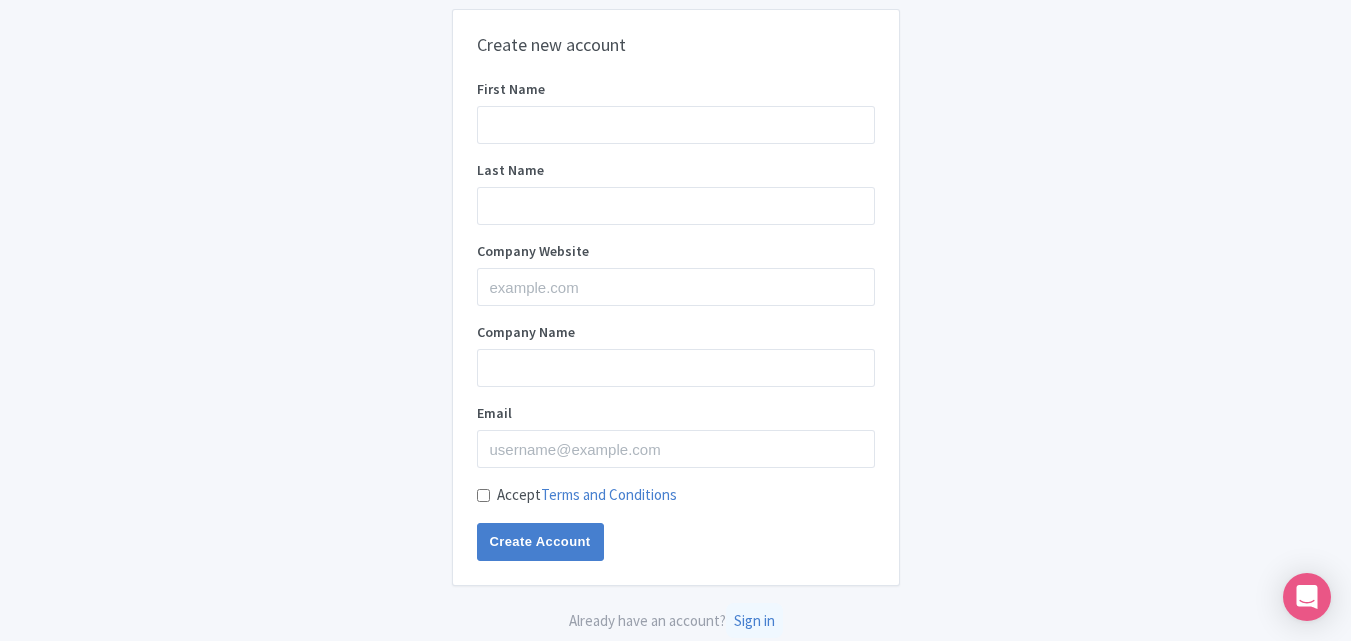 scroll, scrollTop: 0, scrollLeft: 0, axis: both 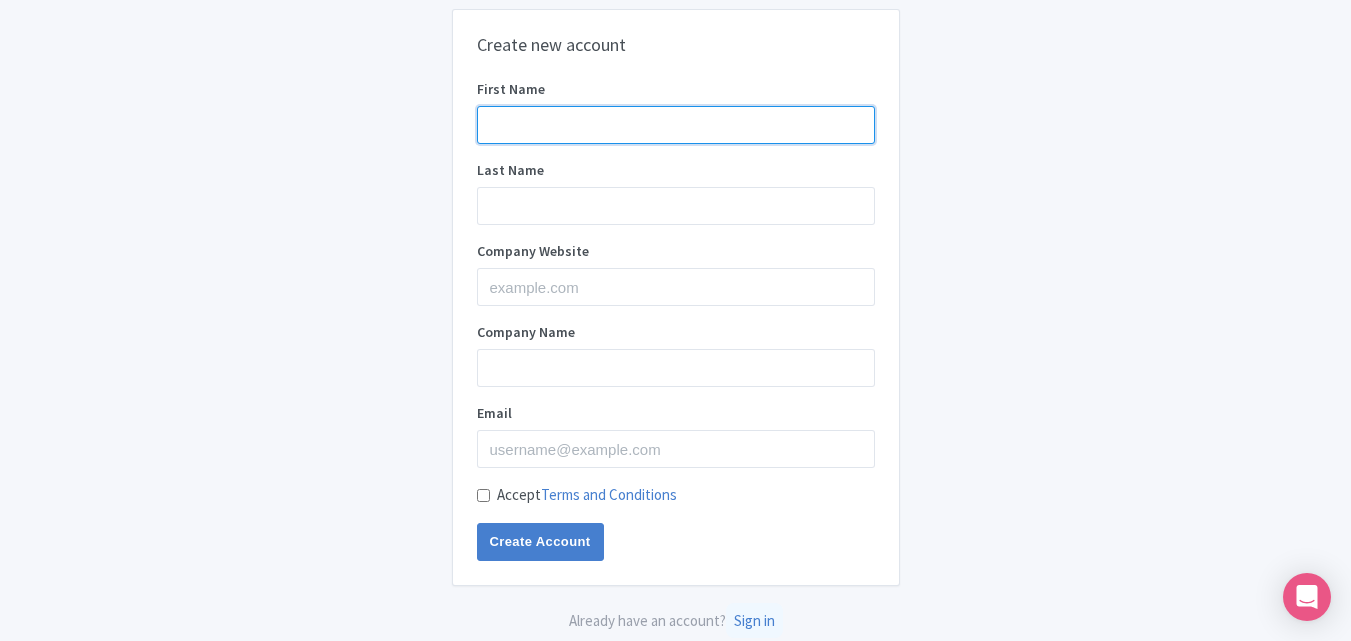 paste on "IMG Global Infotech" 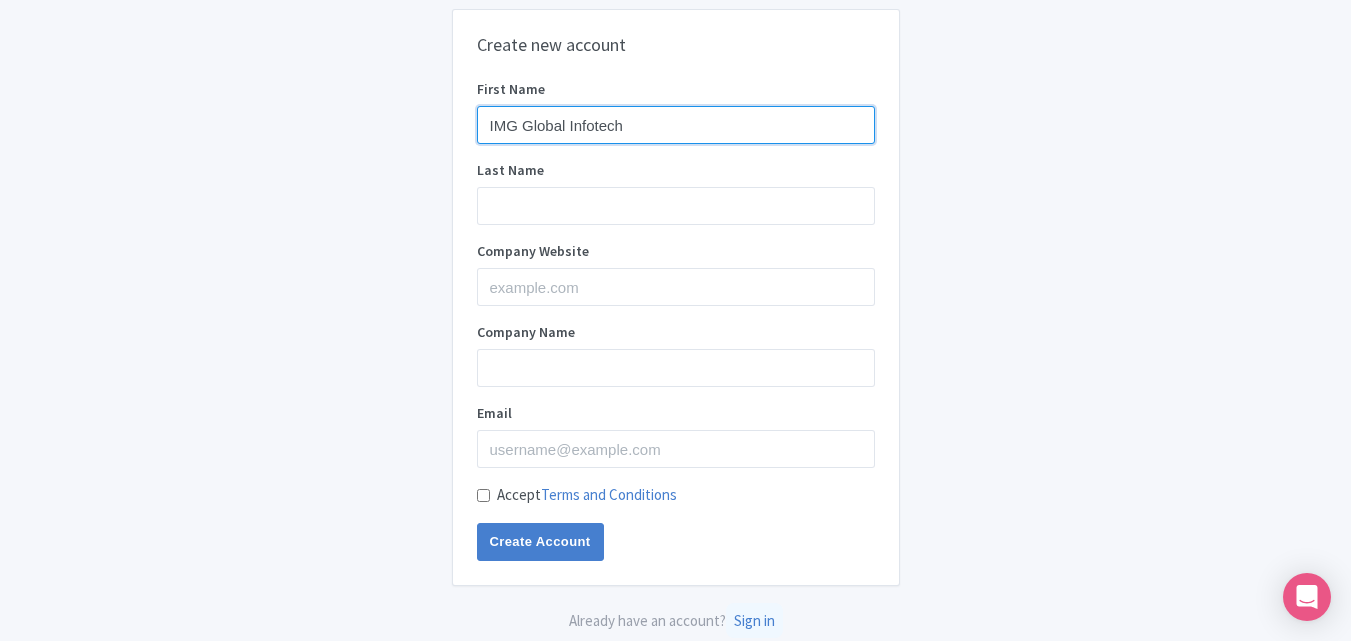 drag, startPoint x: 628, startPoint y: 126, endPoint x: 567, endPoint y: 131, distance: 61.204575 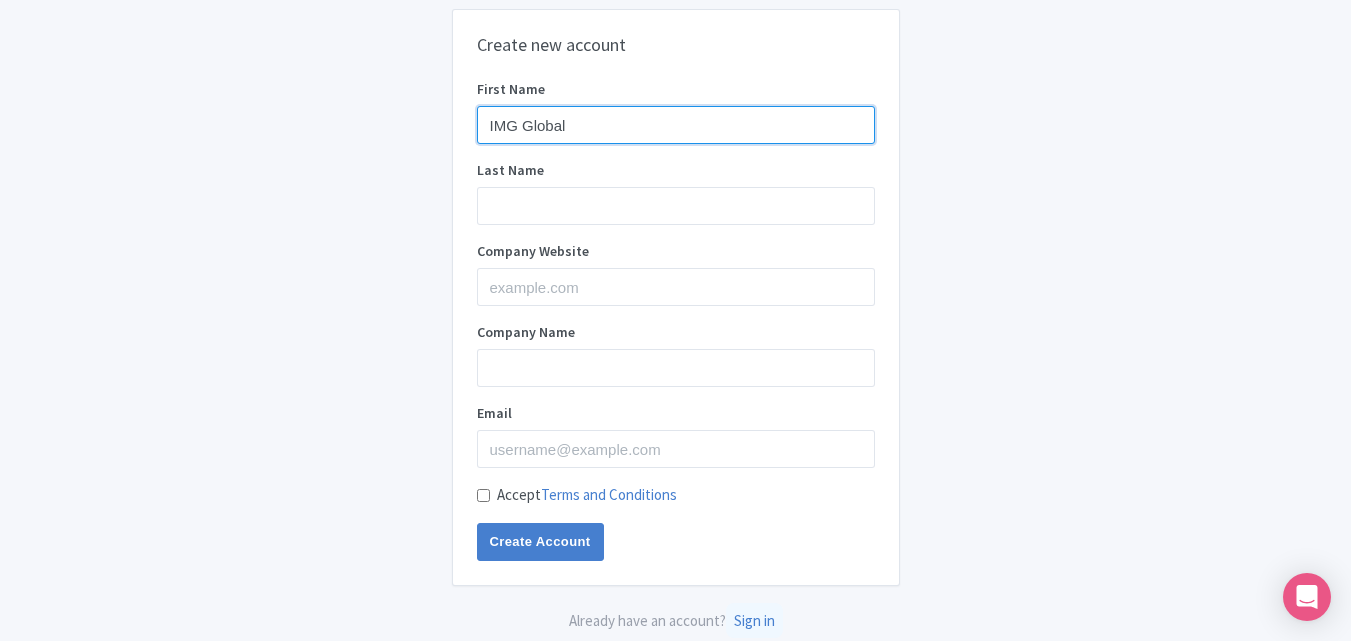 click on "IMG Global" at bounding box center (676, 125) 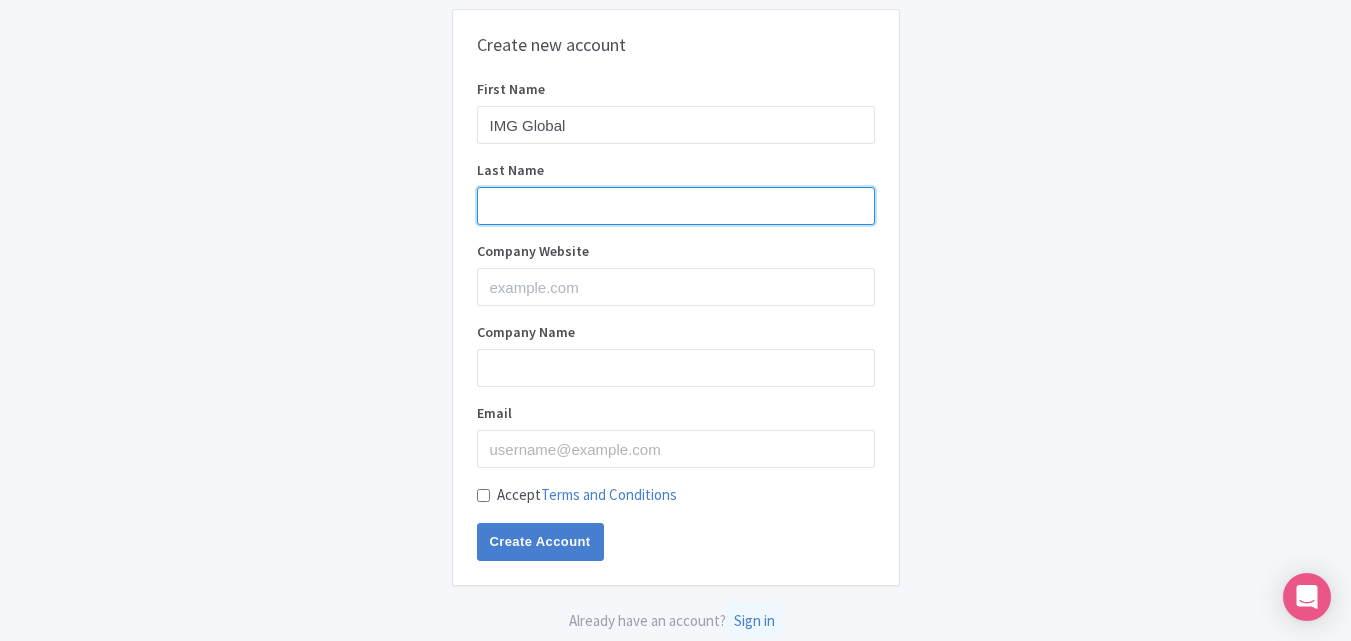 click on "Last Name" at bounding box center (676, 206) 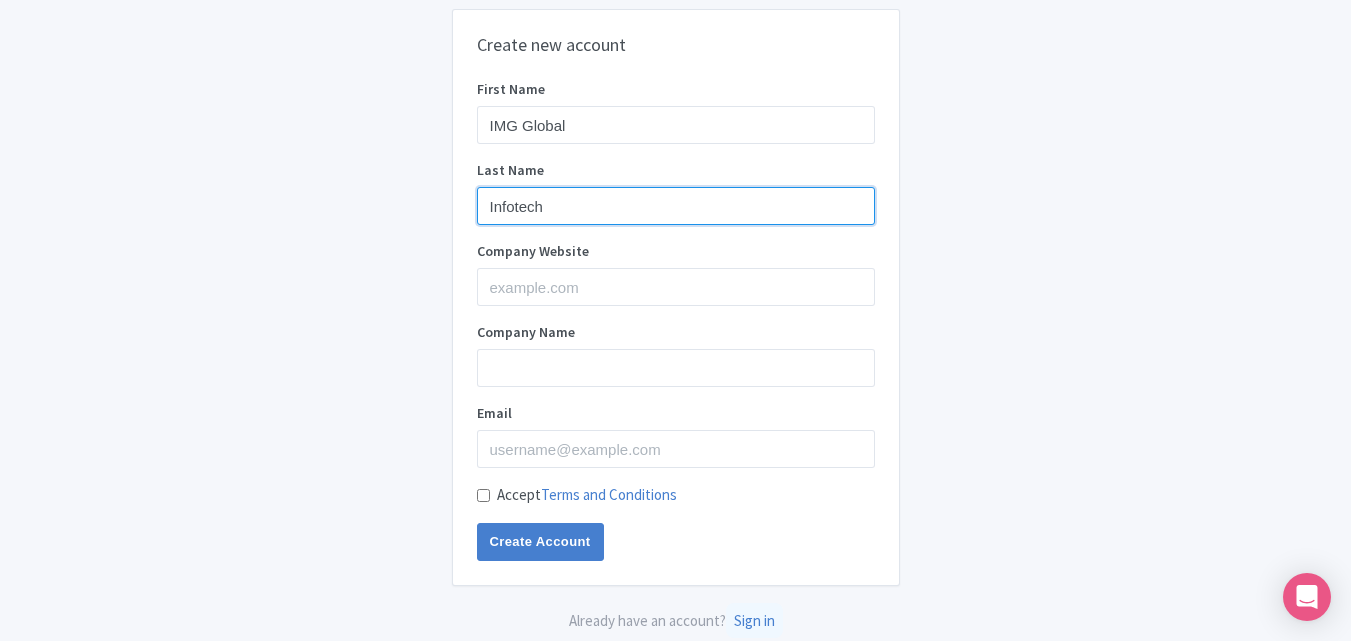 type on "Infotech" 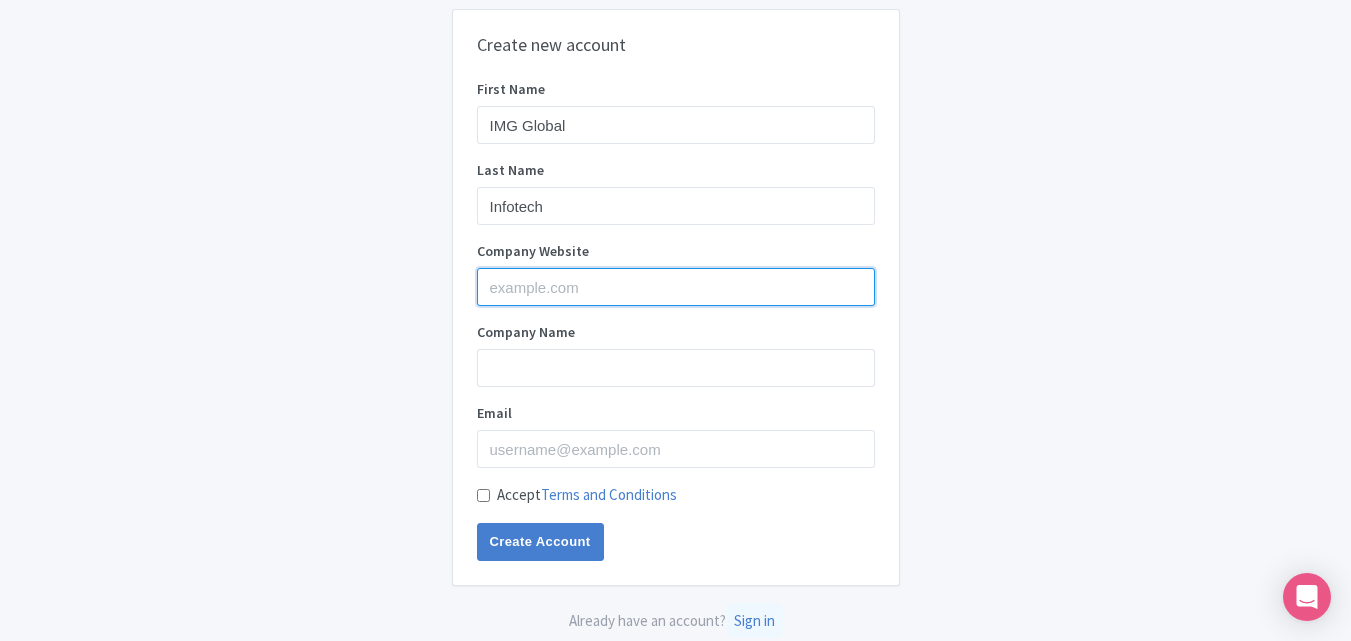 click on "Company Website" at bounding box center (676, 287) 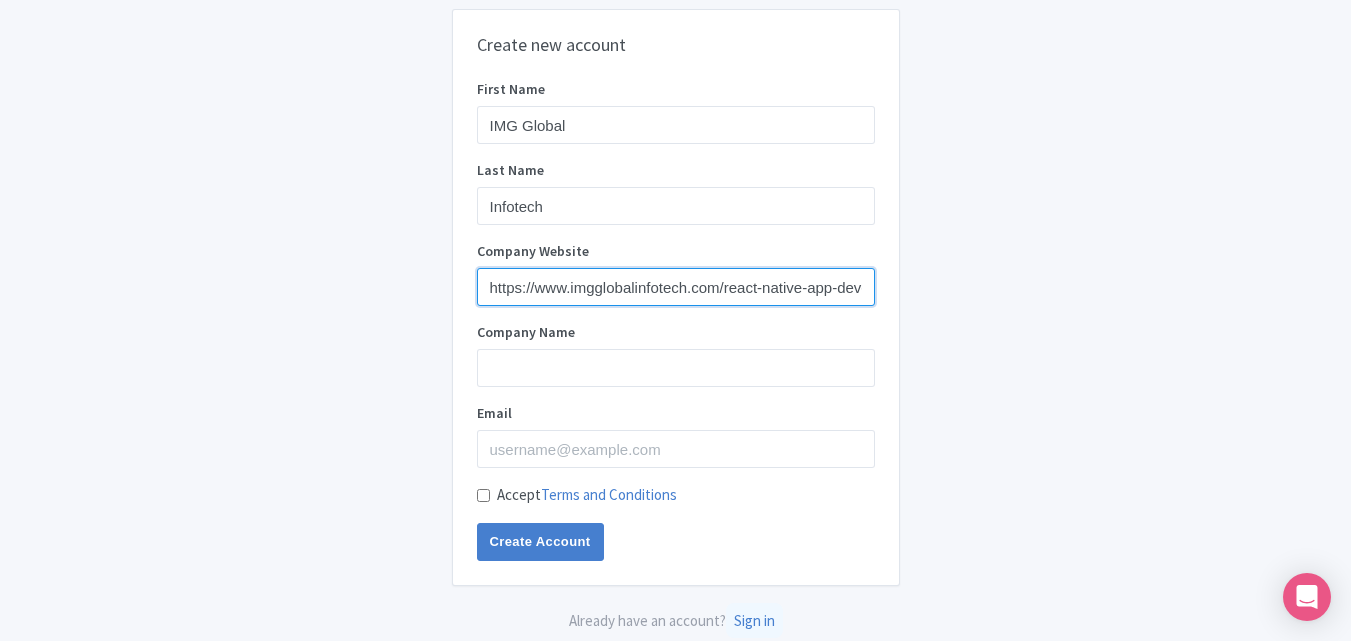 scroll, scrollTop: 0, scrollLeft: 91, axis: horizontal 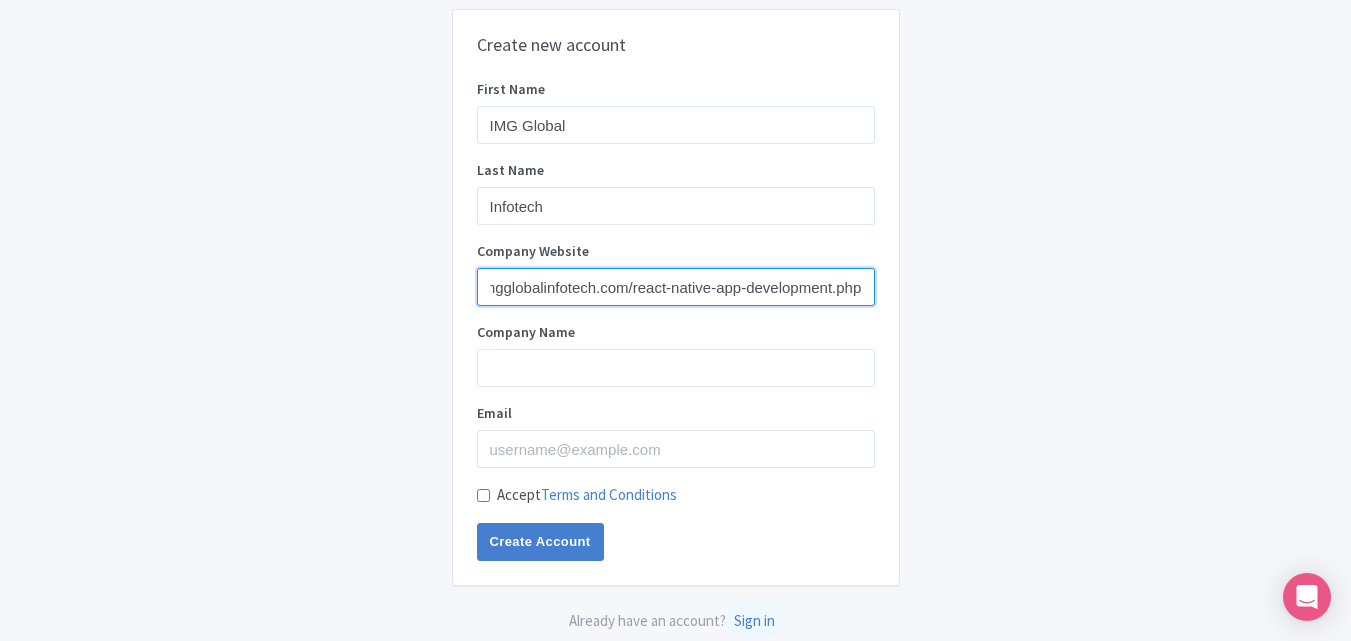 type on "https://www.imgglobalinfotech.com/react-native-app-development.php" 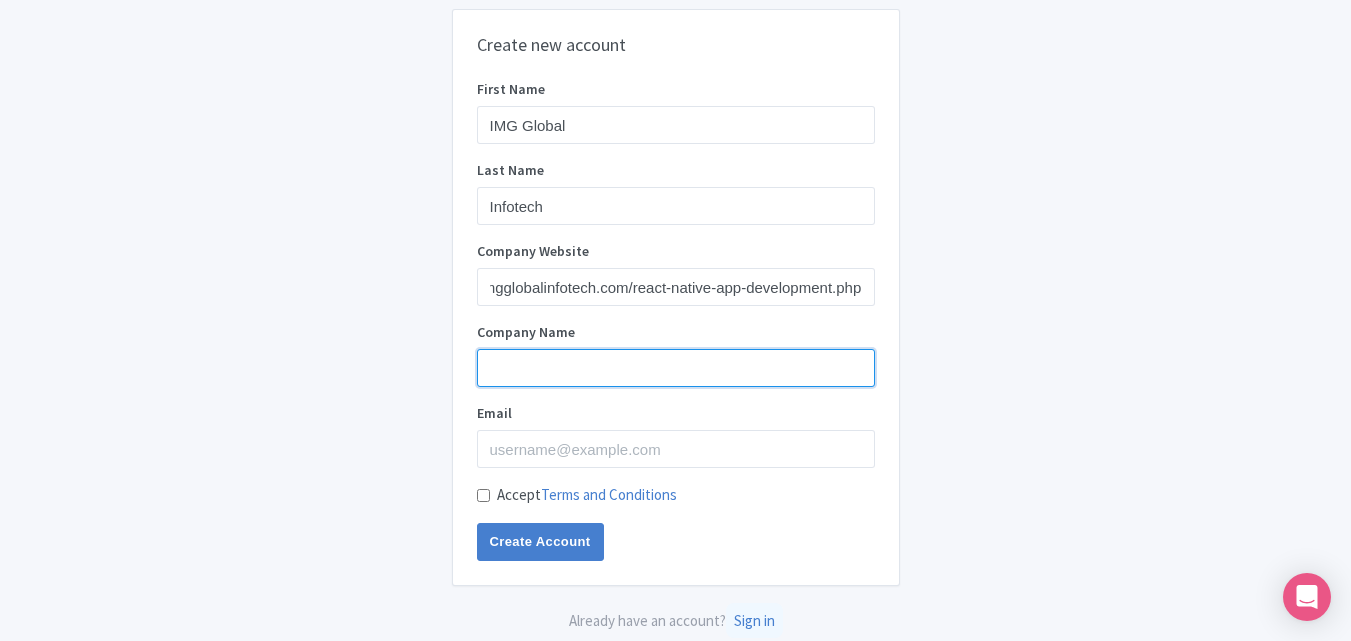 scroll, scrollTop: 0, scrollLeft: 0, axis: both 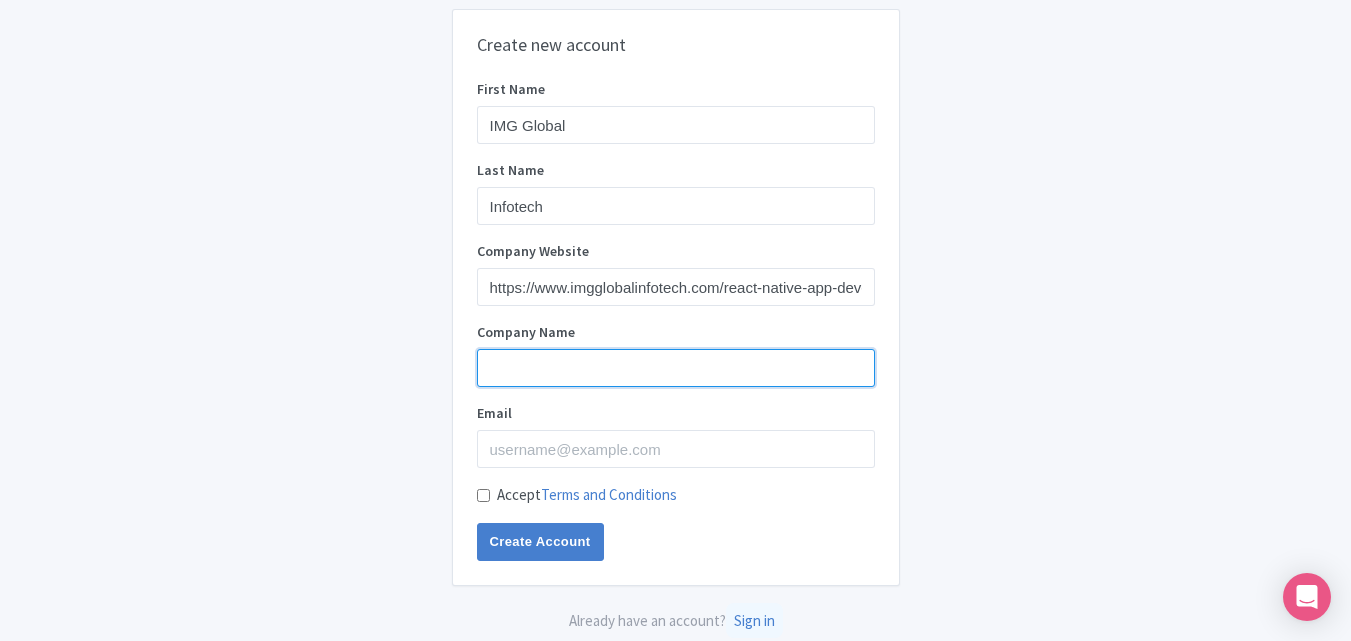 click on "Company Name" at bounding box center [676, 368] 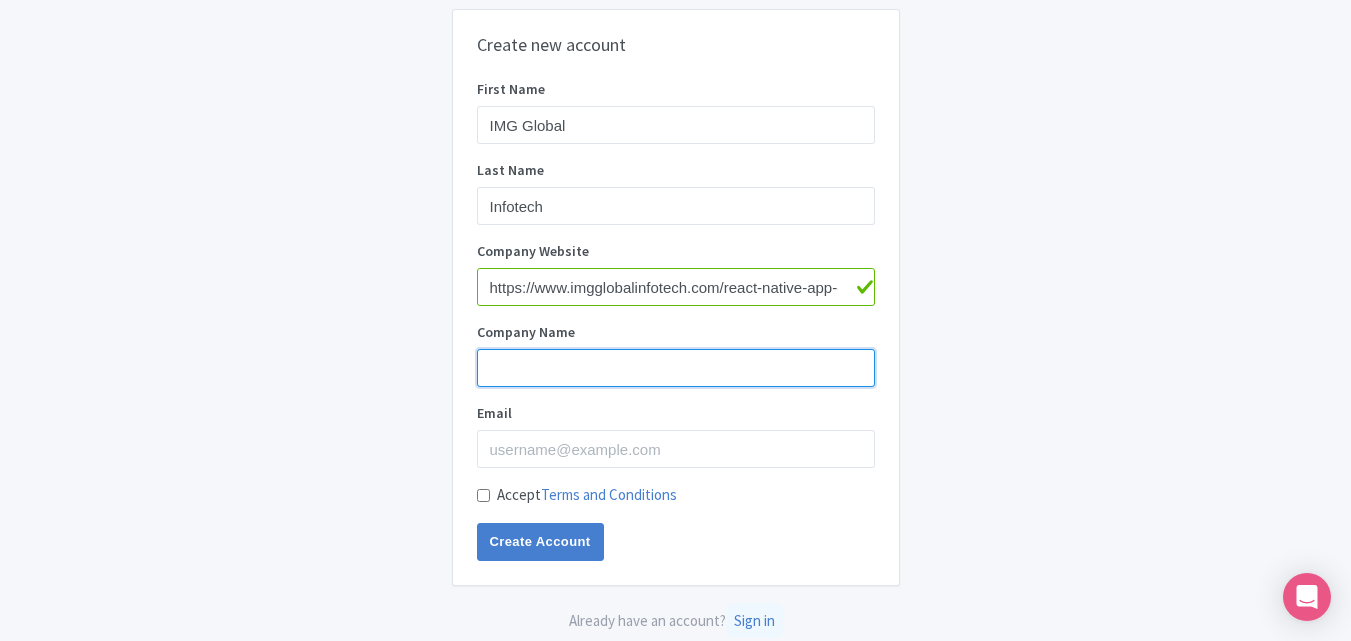 click on "Company Name" at bounding box center (676, 368) 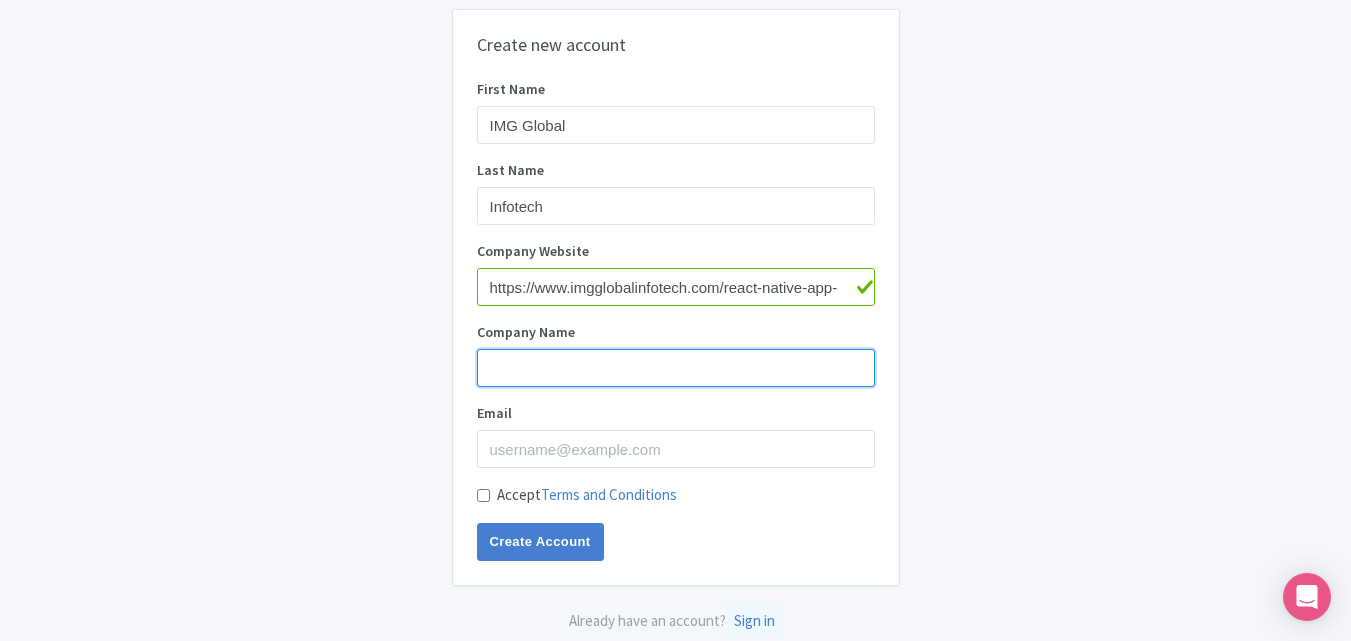 paste on "IMG Global Infotech" 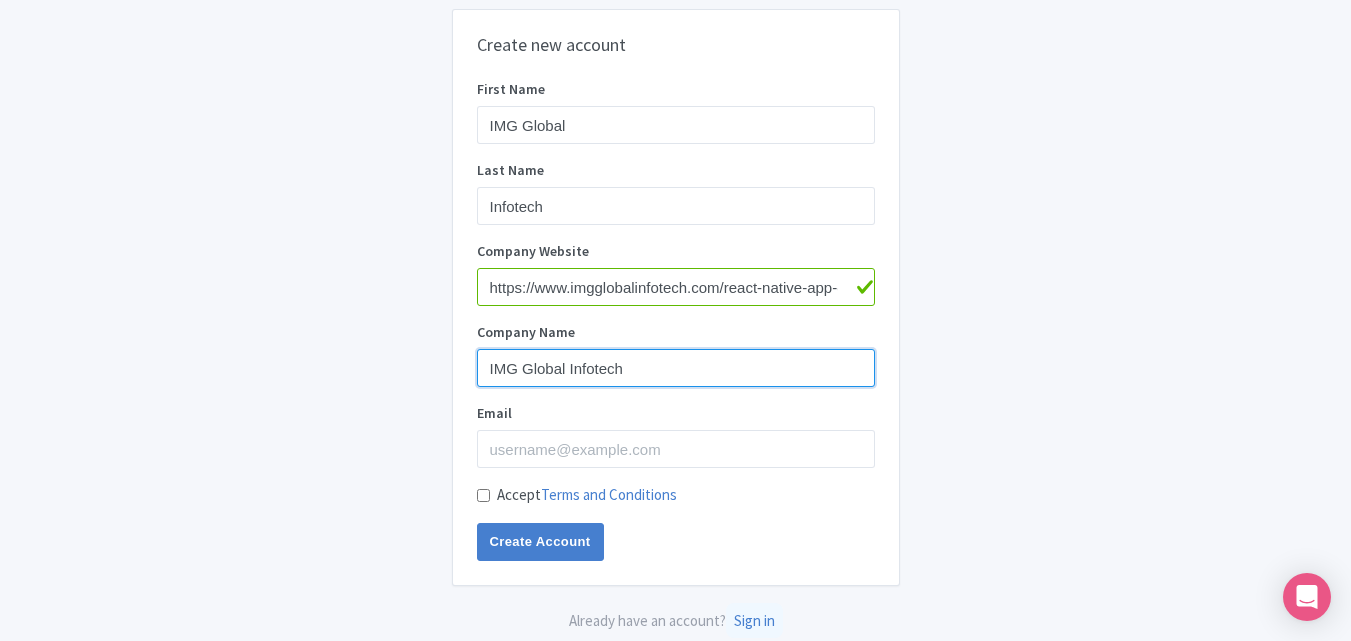 type on "IMG Global Infotech" 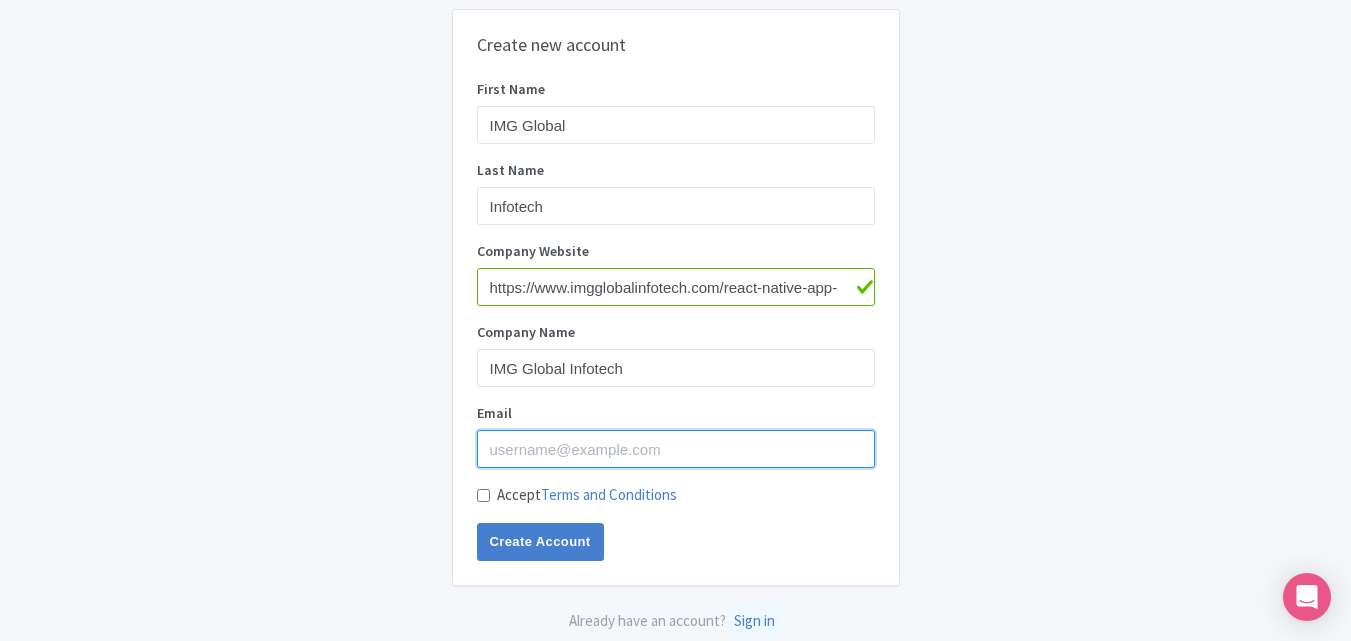 click on "Email" at bounding box center [676, 449] 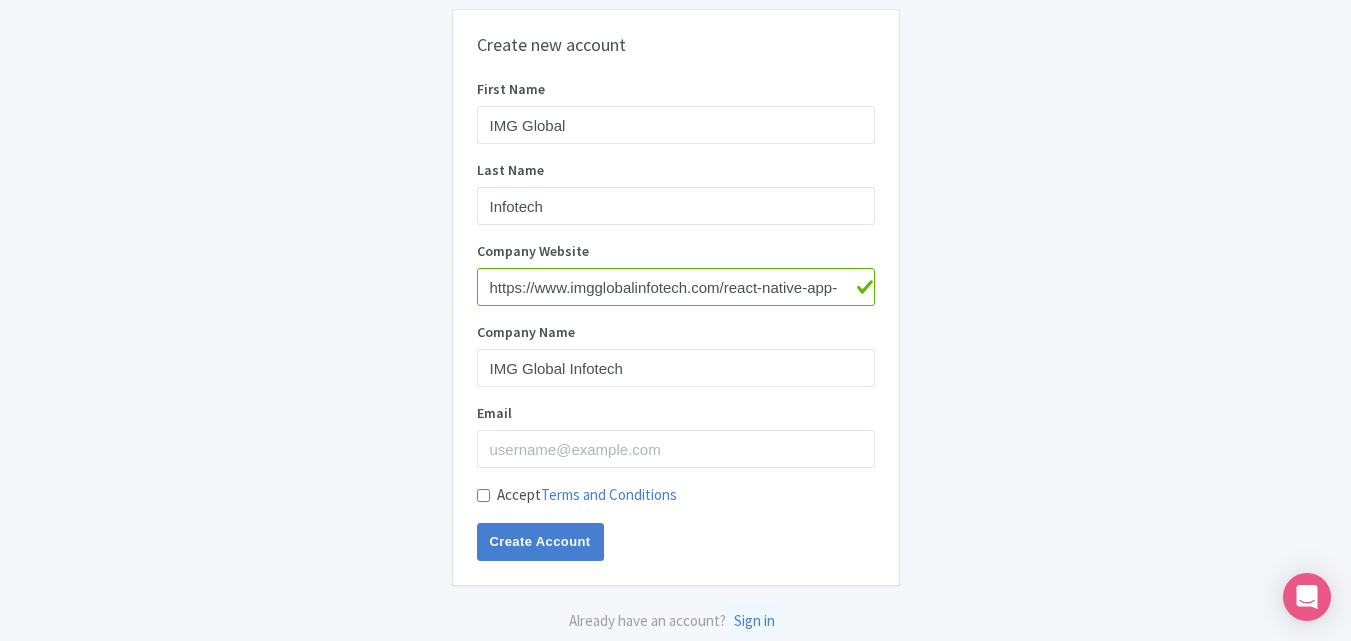 click on "Create new account
First Name
IMG Global
Last Name
Infotech
Company Website
https://www.imgglobalinfotech.com/react-native-app-development.php
Company Name
IMG Global Infotech
Email
Accept  Terms and Conditions
Create Account" at bounding box center (676, 297) 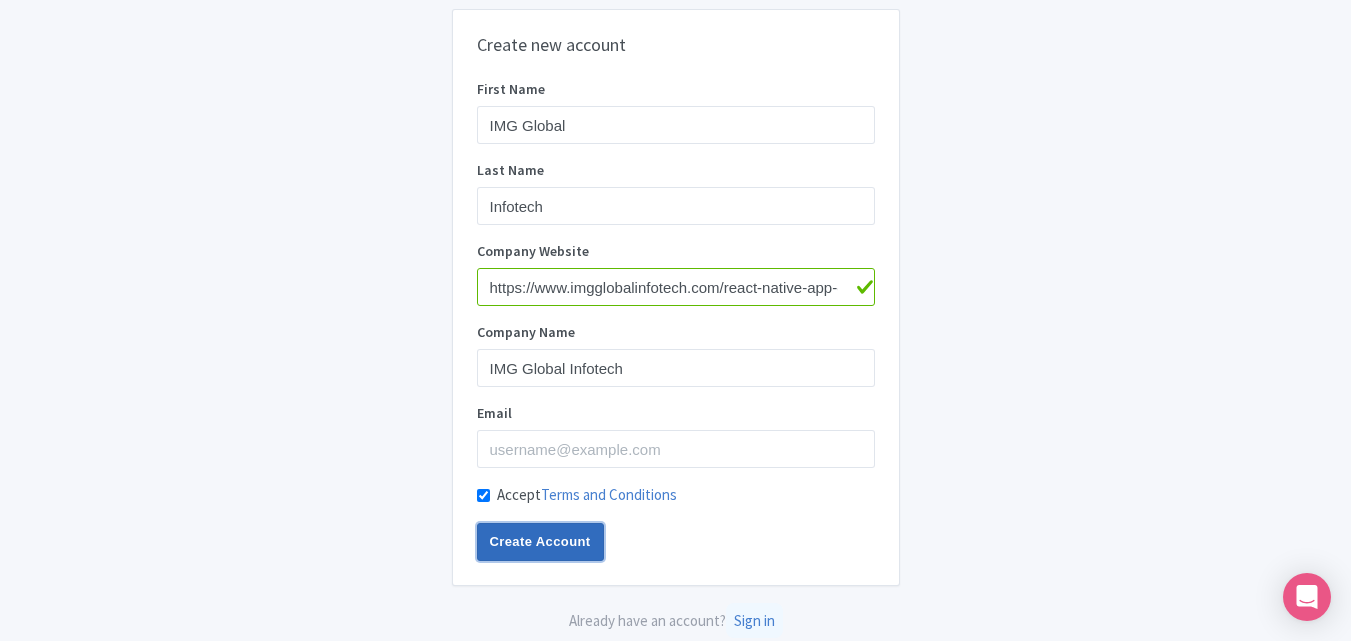 click on "Create Account" at bounding box center (540, 542) 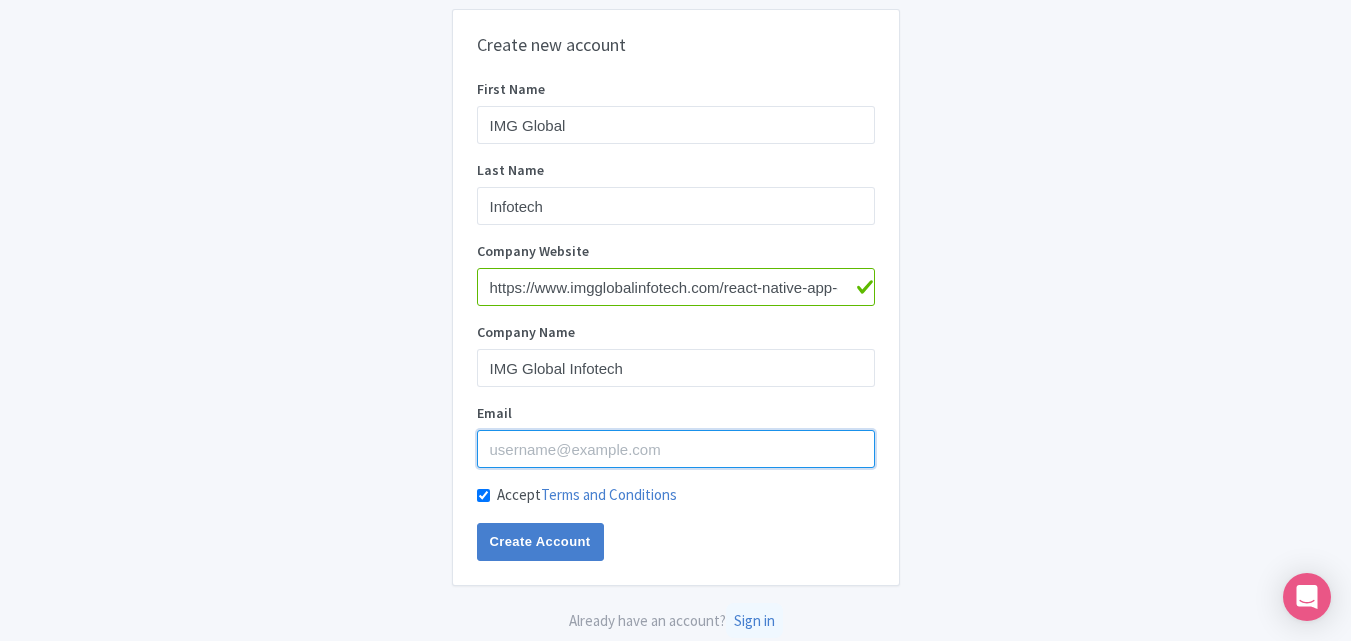 drag, startPoint x: 570, startPoint y: 440, endPoint x: 608, endPoint y: 441, distance: 38.013157 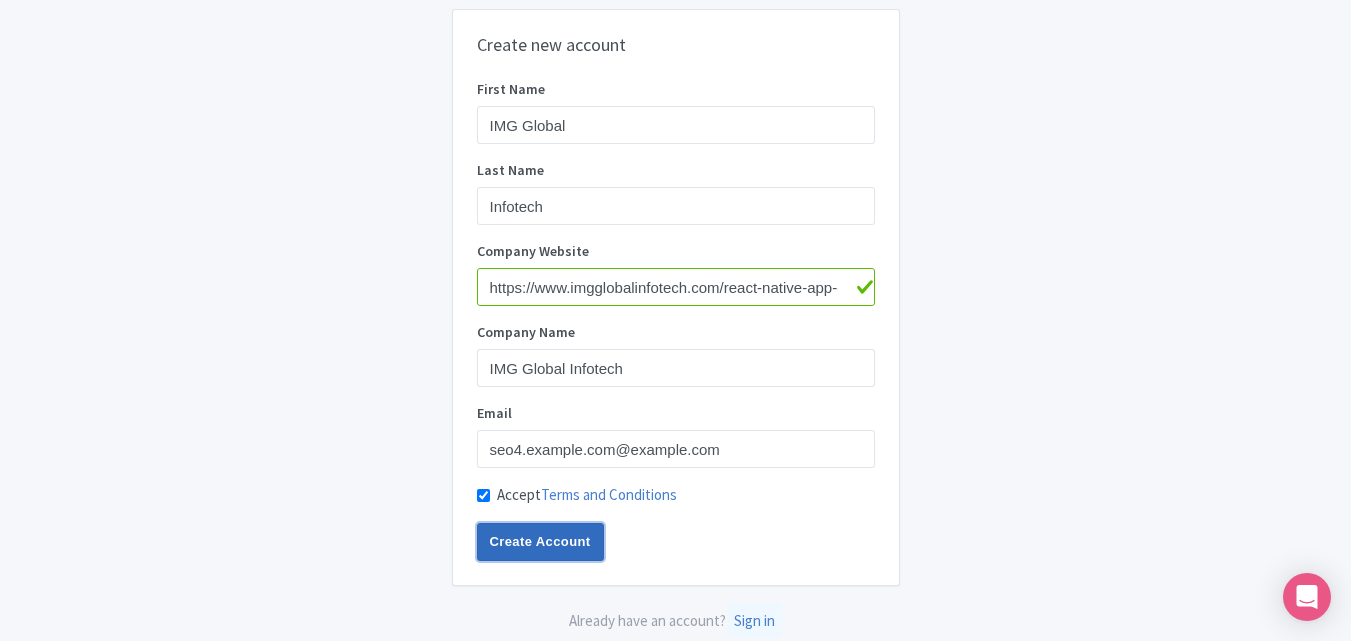 click on "Create Account" at bounding box center [540, 542] 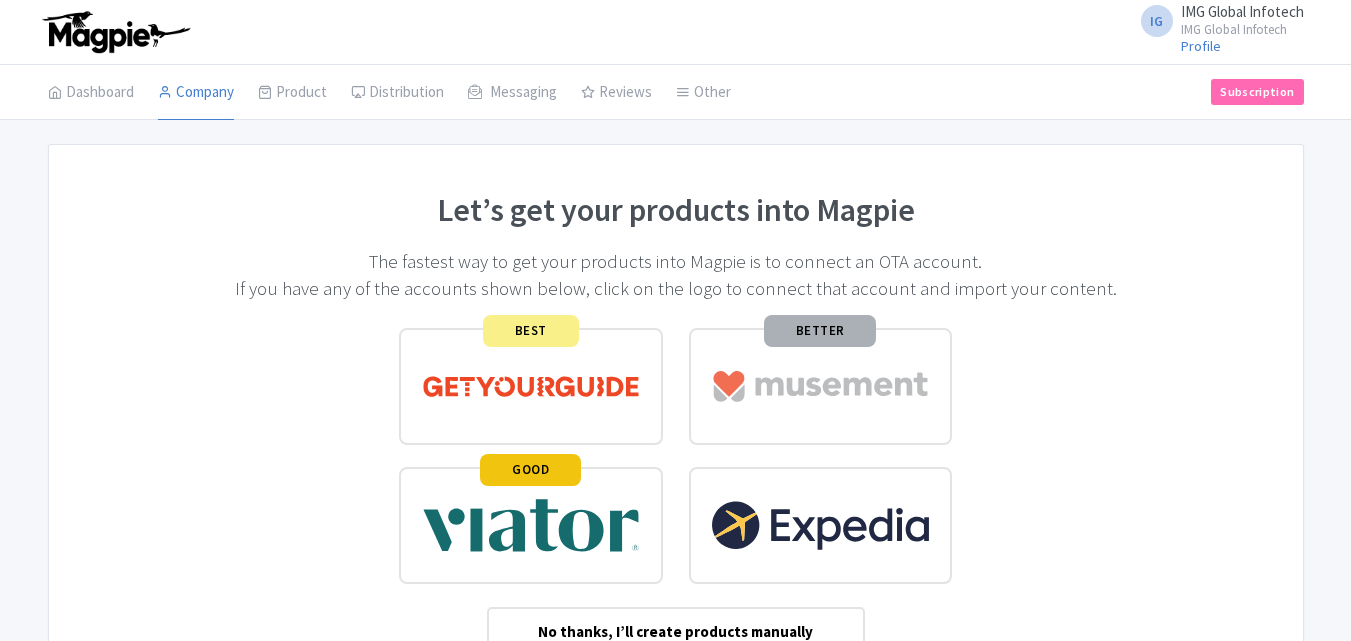 scroll, scrollTop: 0, scrollLeft: 0, axis: both 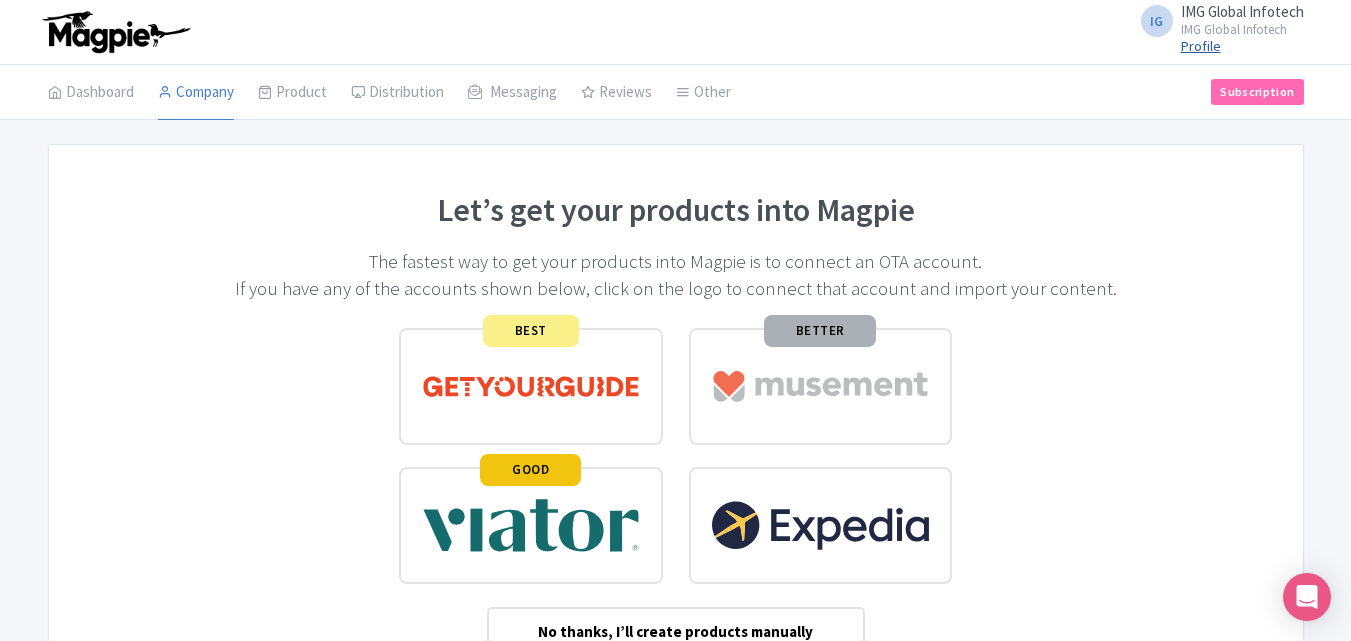 click on "Profile" at bounding box center [1201, 46] 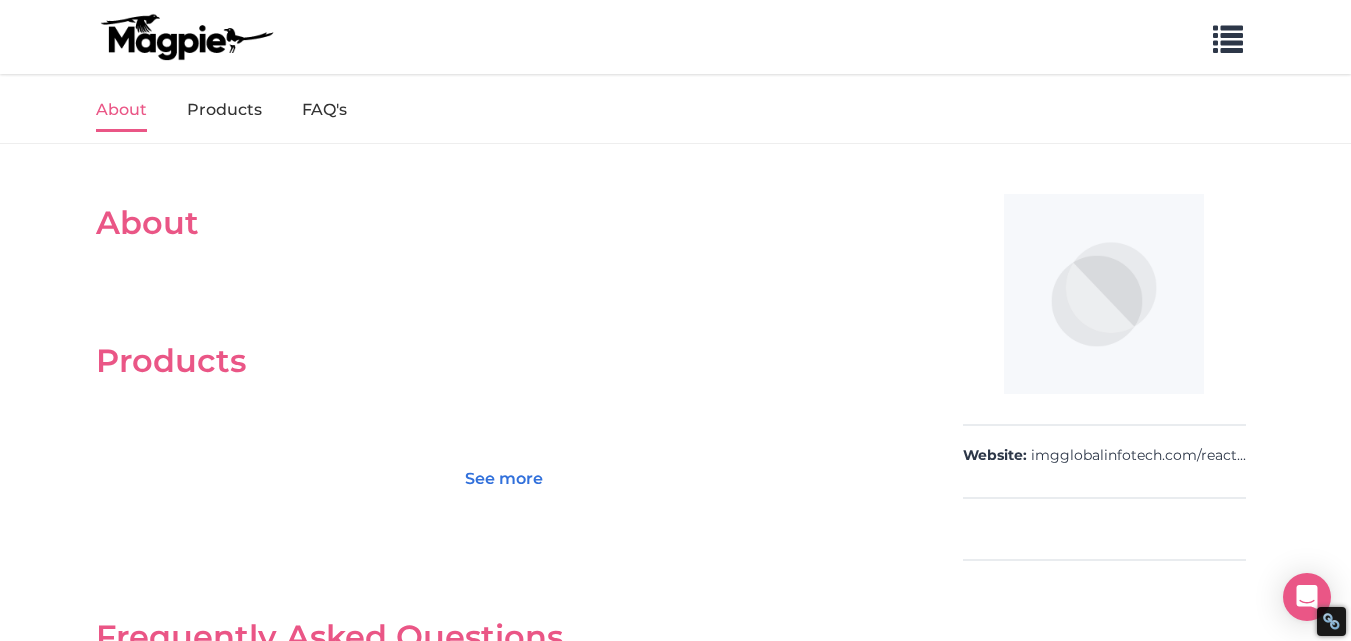 scroll, scrollTop: 300, scrollLeft: 0, axis: vertical 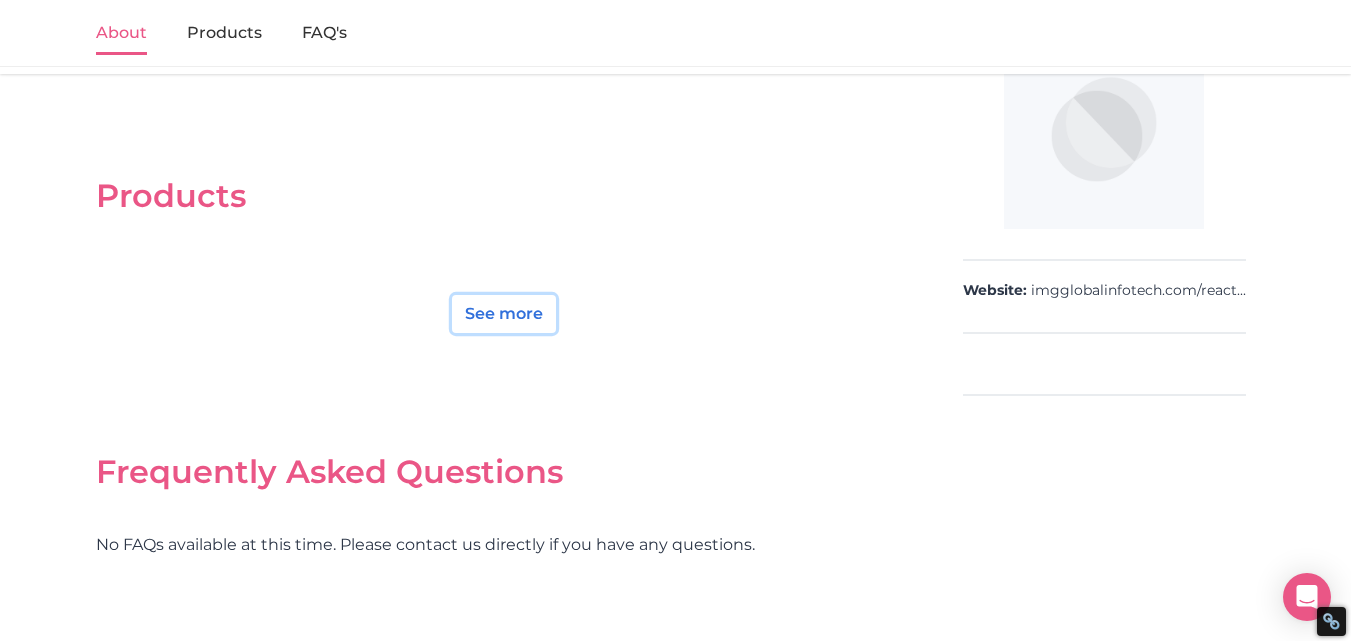 click on "See more" at bounding box center (504, 314) 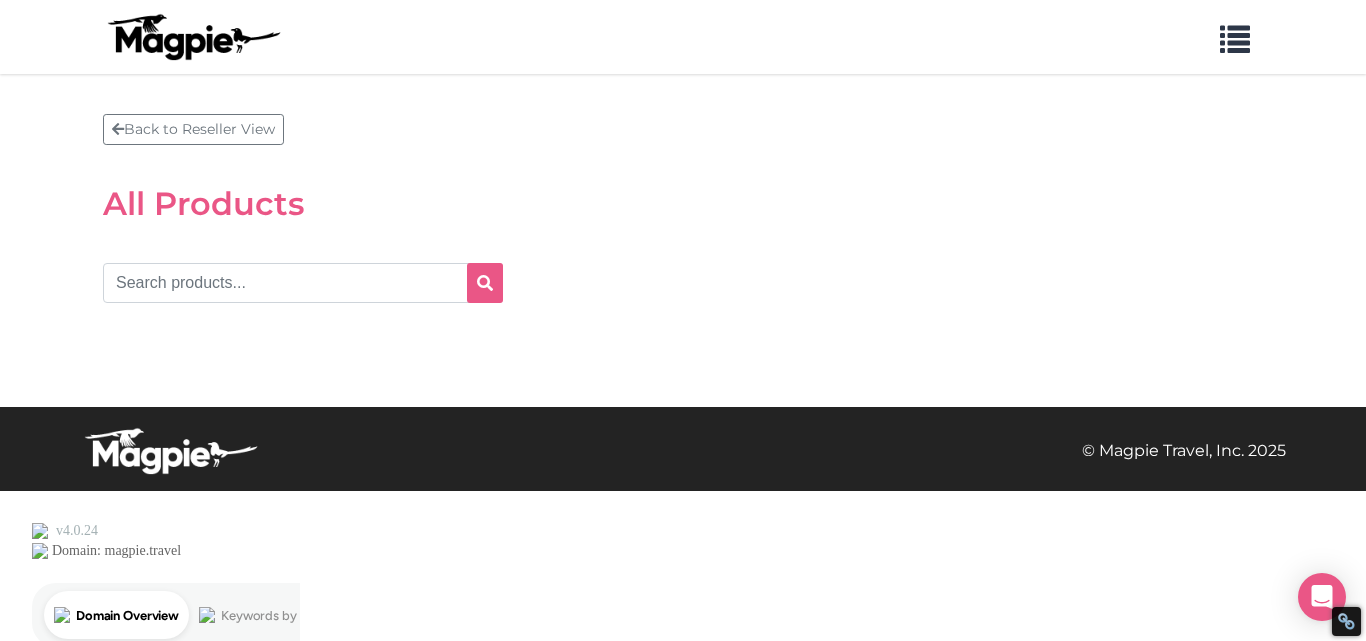 scroll, scrollTop: 0, scrollLeft: 0, axis: both 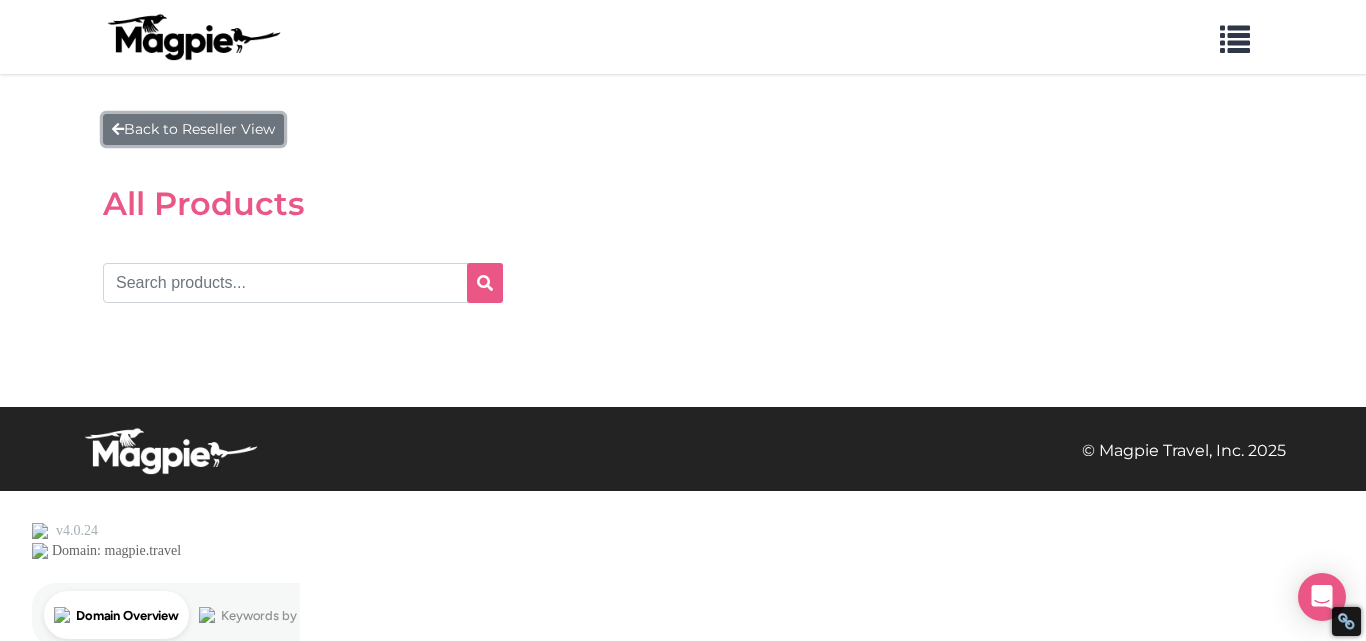 click on "Back to Reseller View" at bounding box center [193, 129] 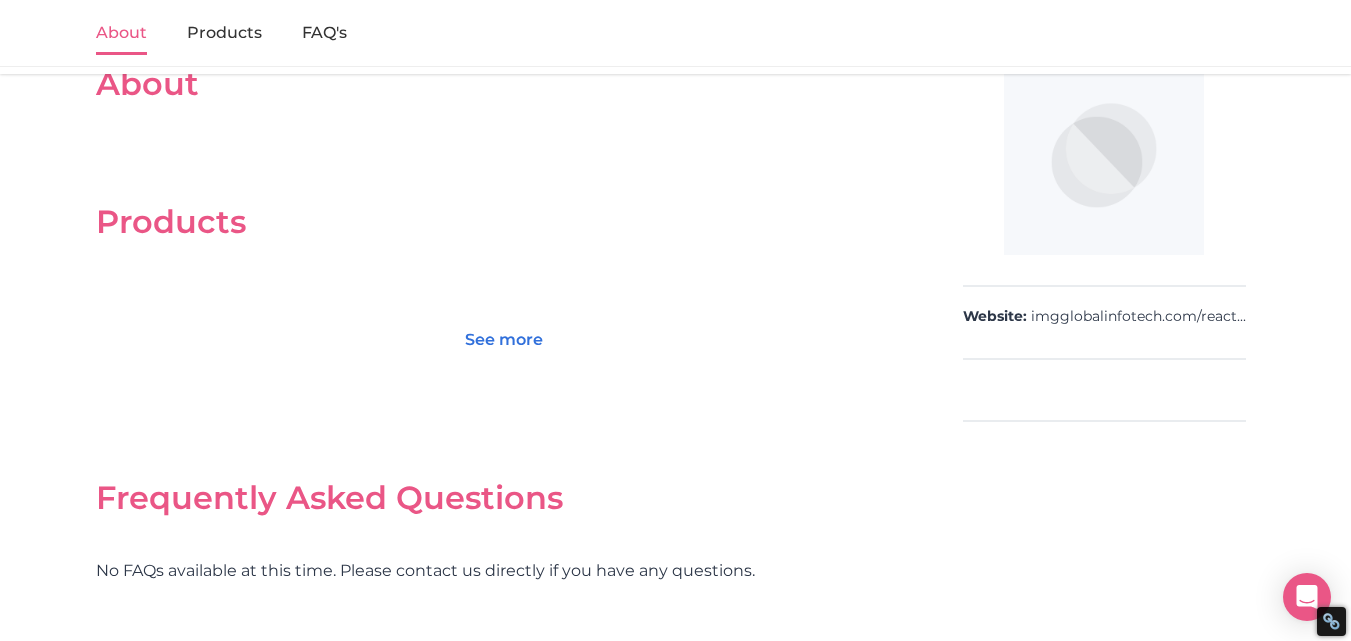 scroll, scrollTop: 0, scrollLeft: 0, axis: both 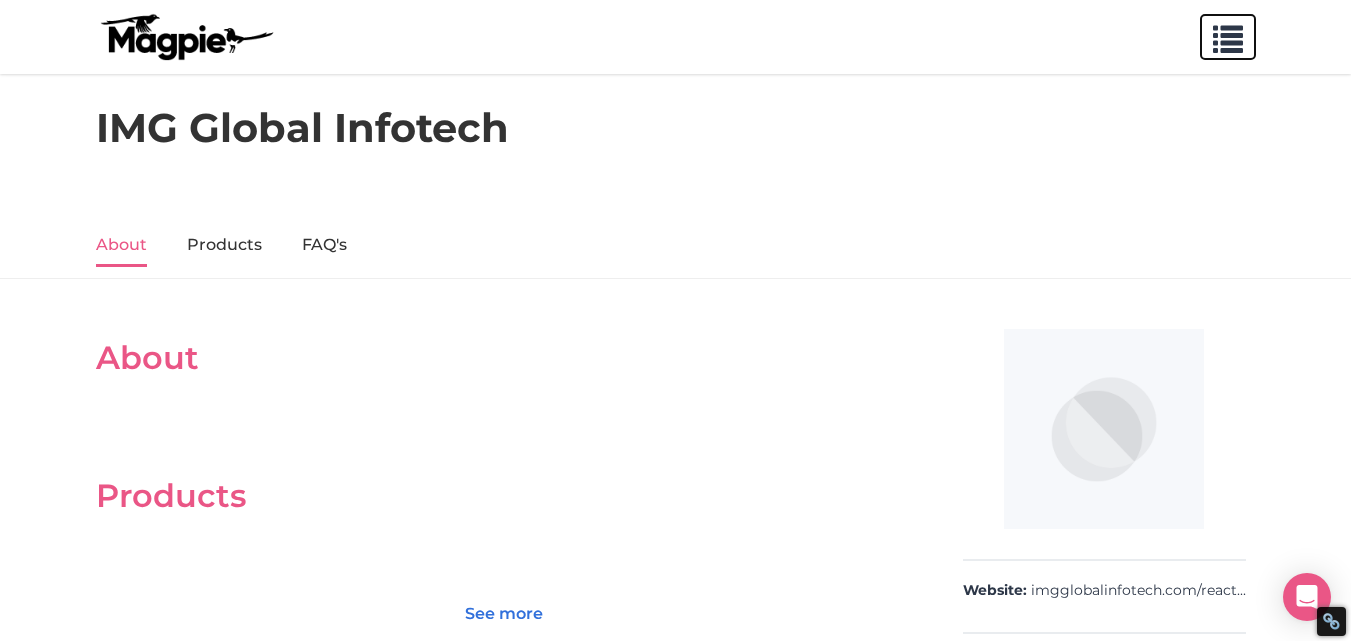 click at bounding box center (1228, 35) 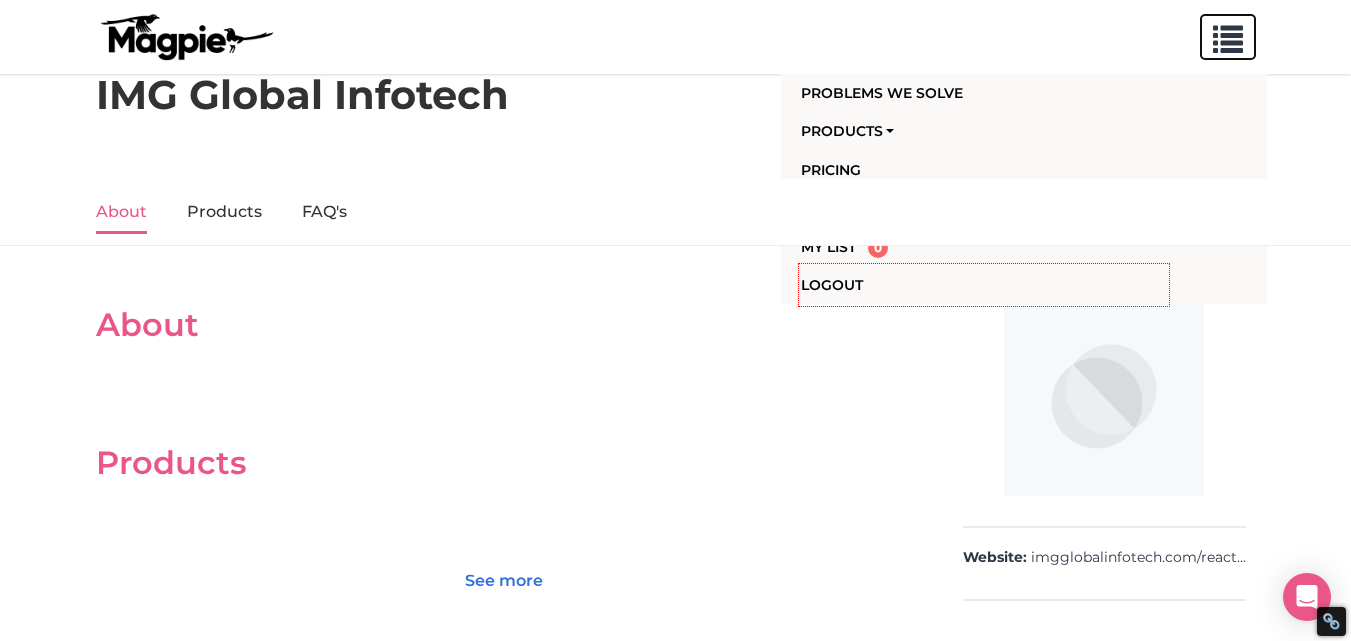scroll, scrollTop: 0, scrollLeft: 0, axis: both 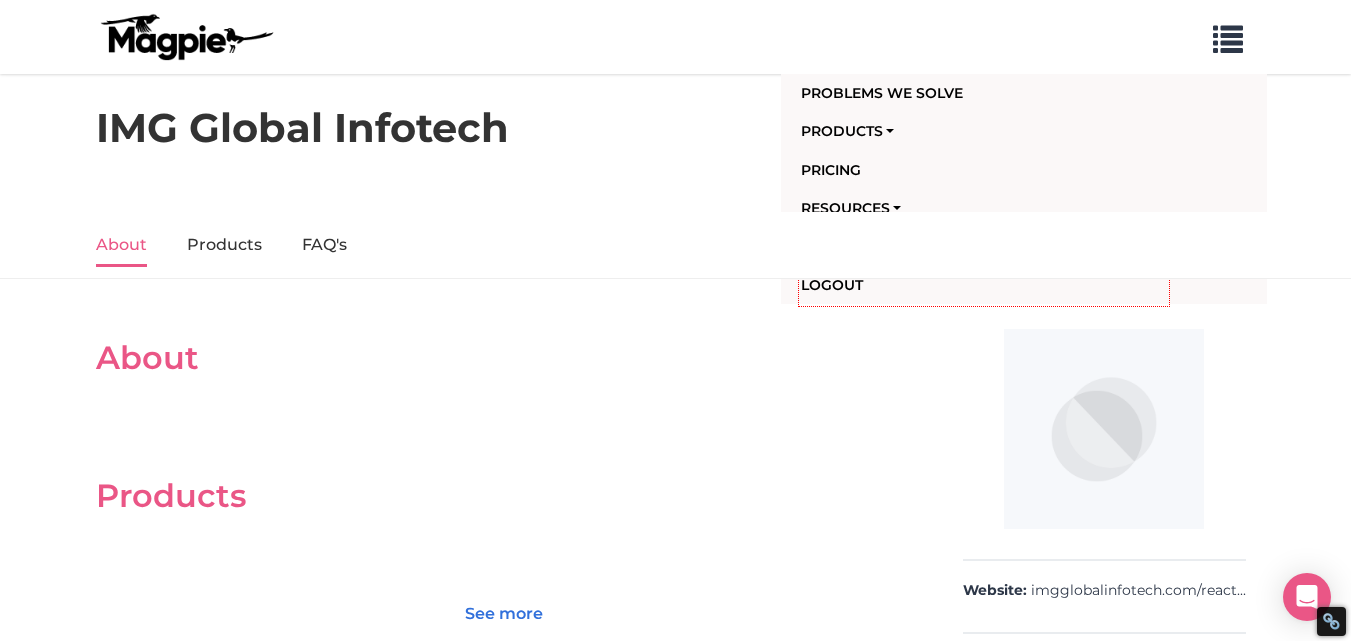click on "About" at bounding box center [504, 358] 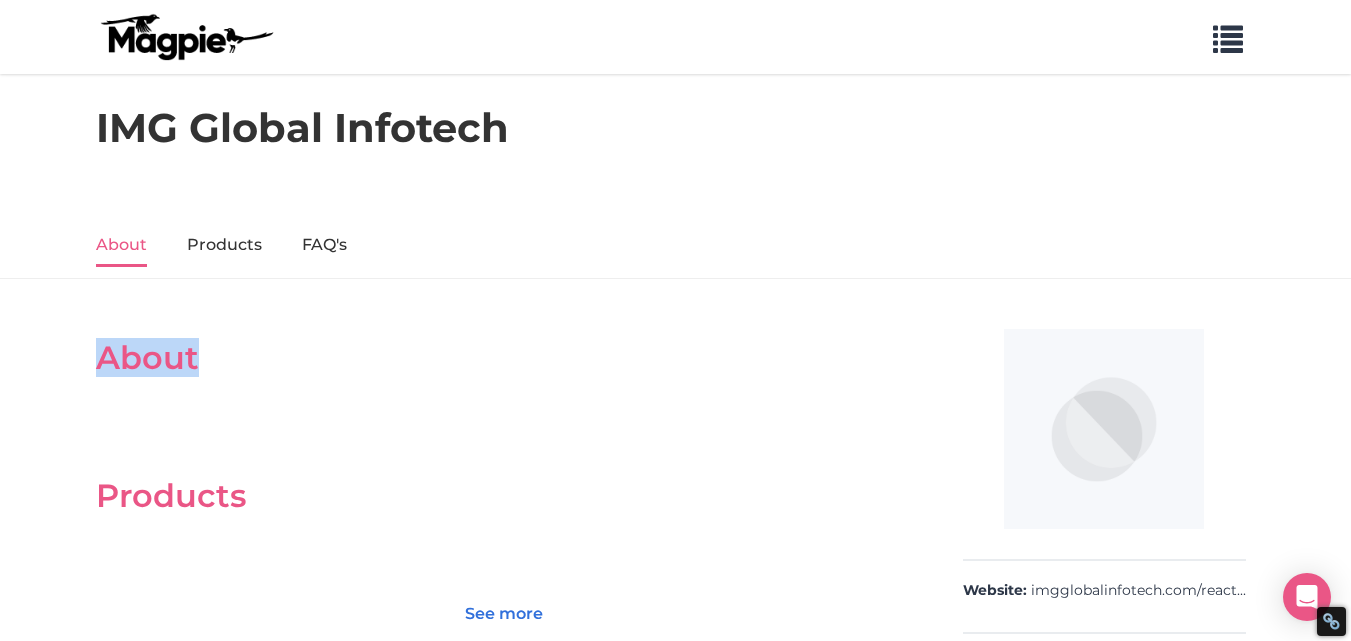 drag, startPoint x: 148, startPoint y: 364, endPoint x: 168, endPoint y: 269, distance: 97.082436 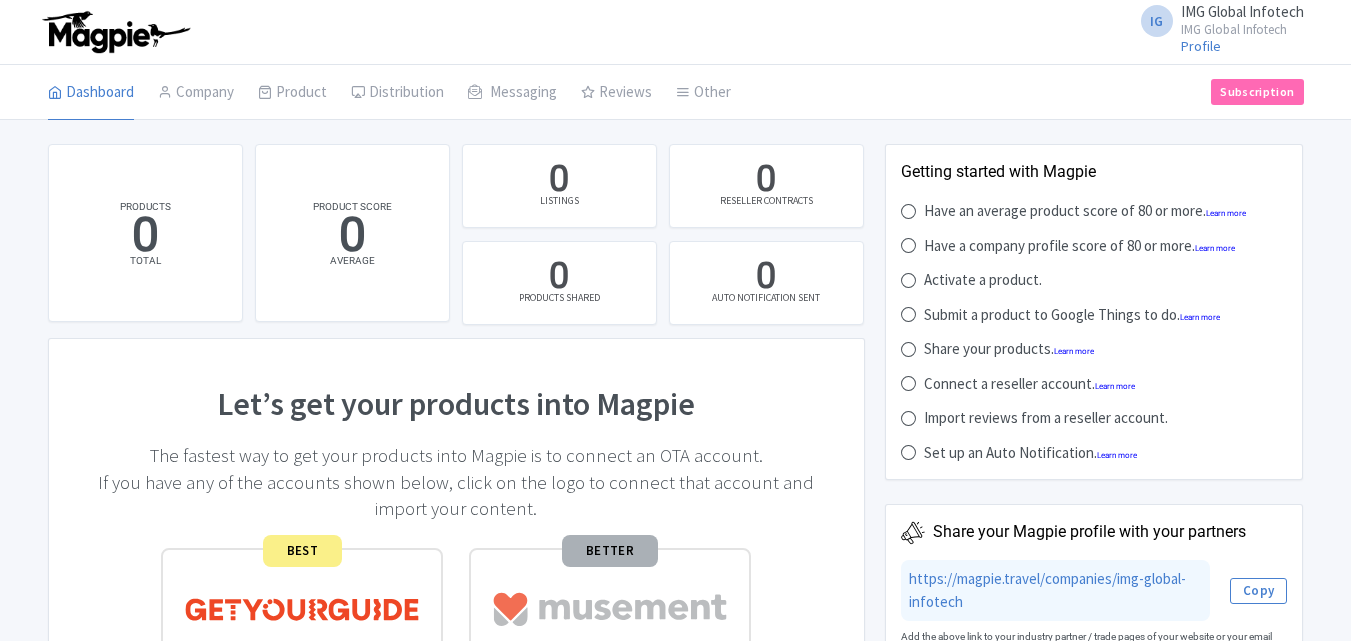 scroll, scrollTop: 0, scrollLeft: 0, axis: both 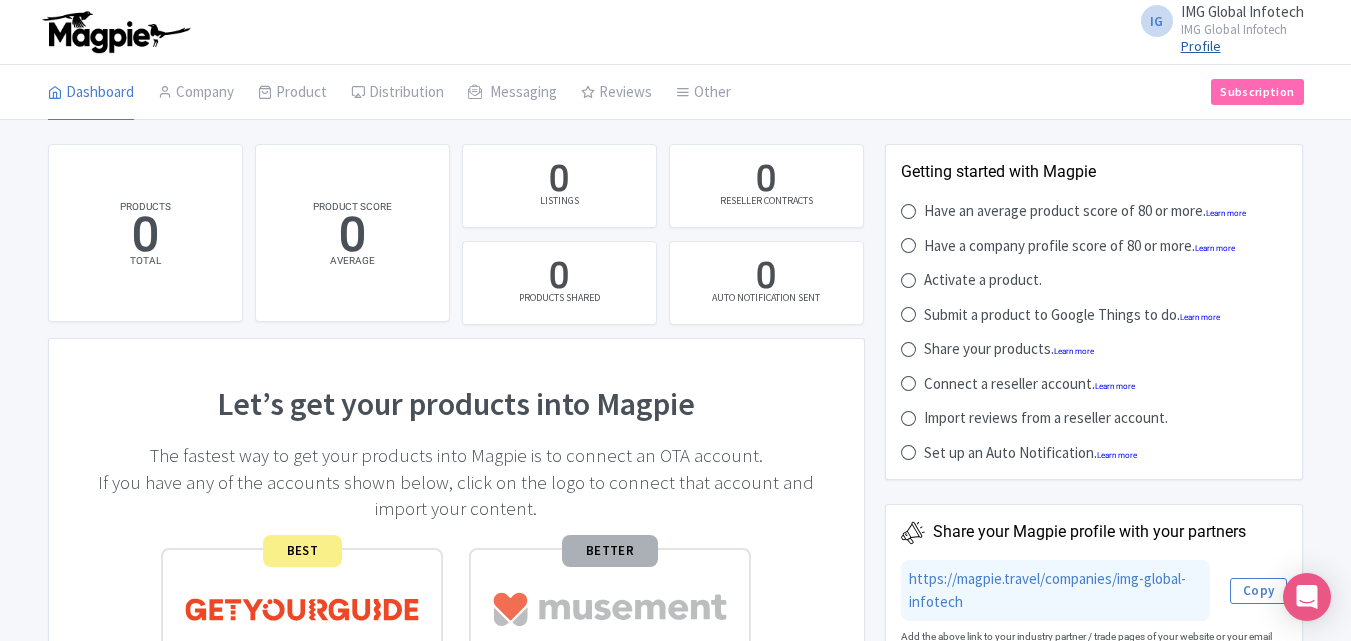 click on "Profile" at bounding box center [1201, 46] 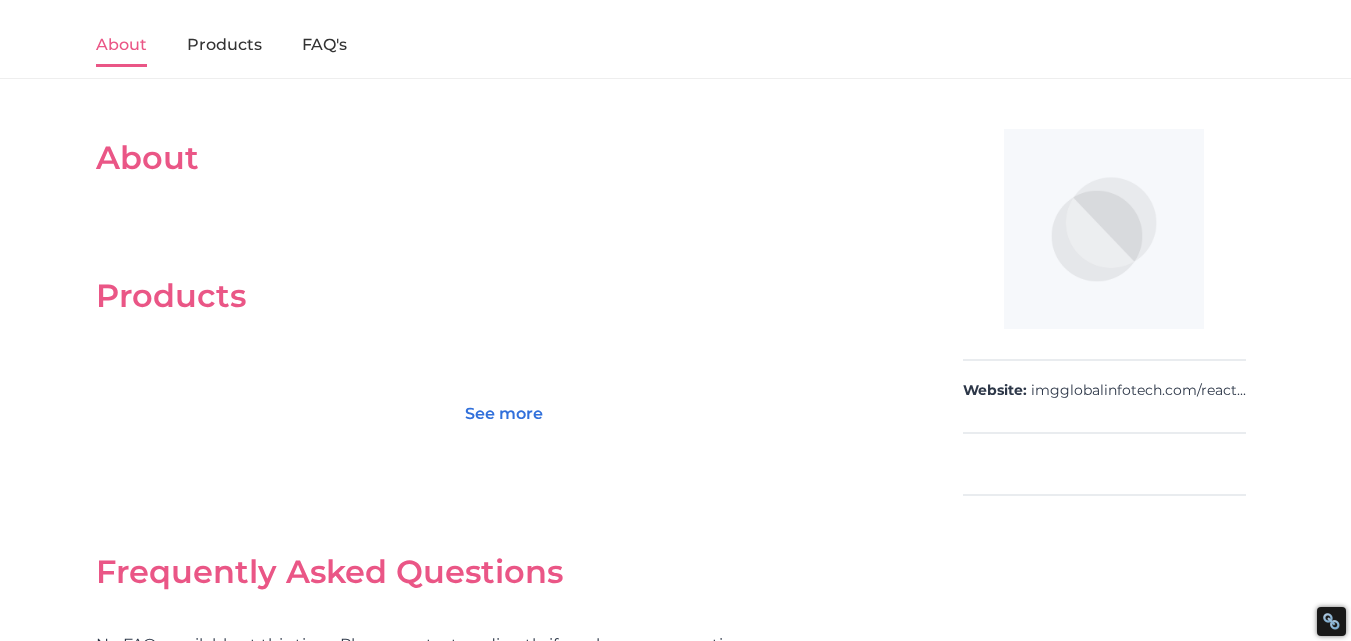 scroll, scrollTop: 200, scrollLeft: 0, axis: vertical 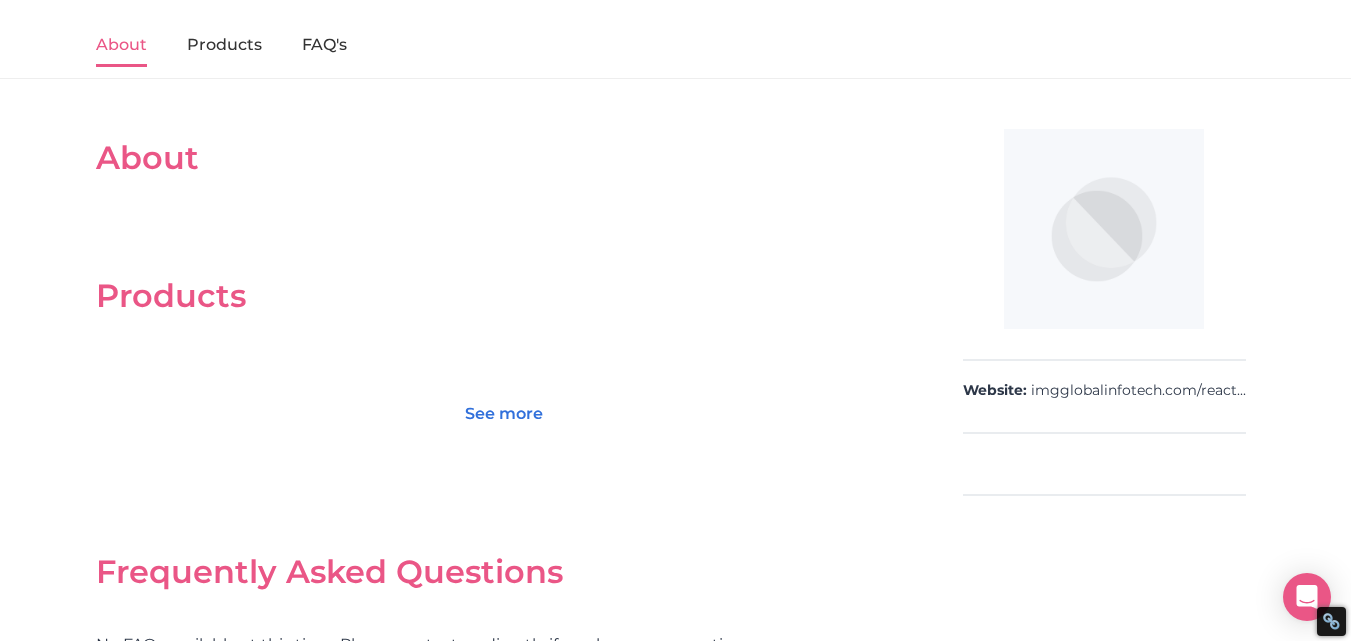 click at bounding box center [1104, 229] 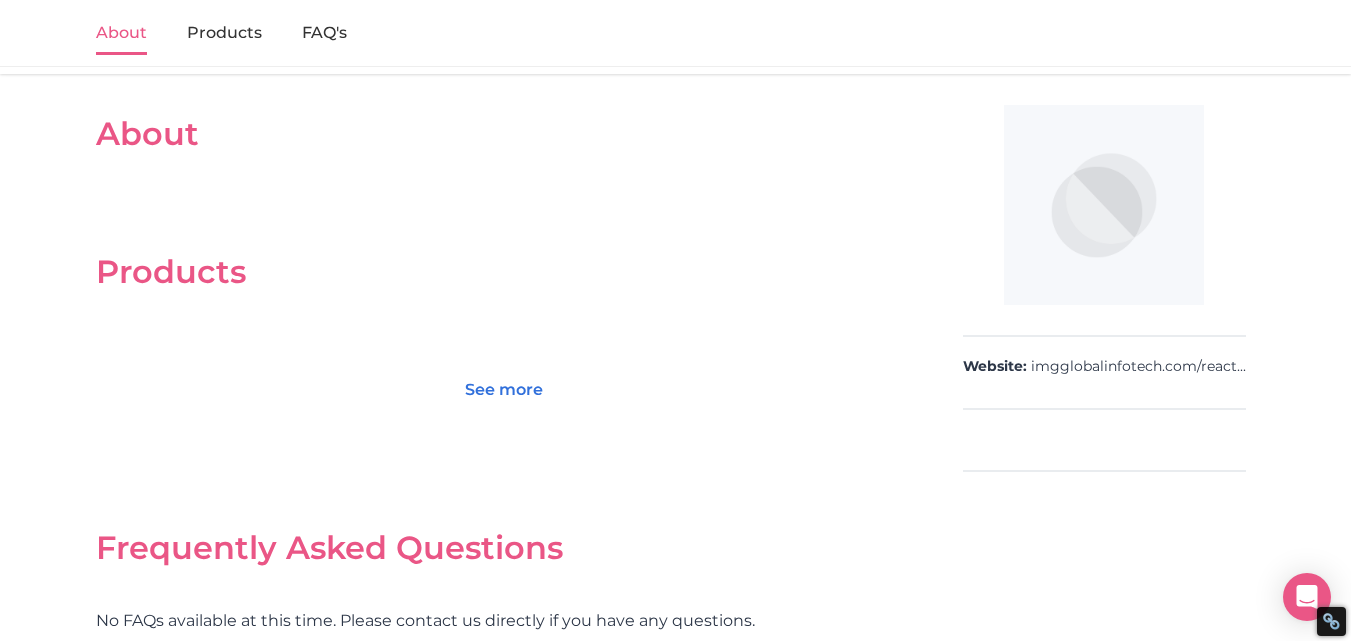 scroll, scrollTop: 0, scrollLeft: 0, axis: both 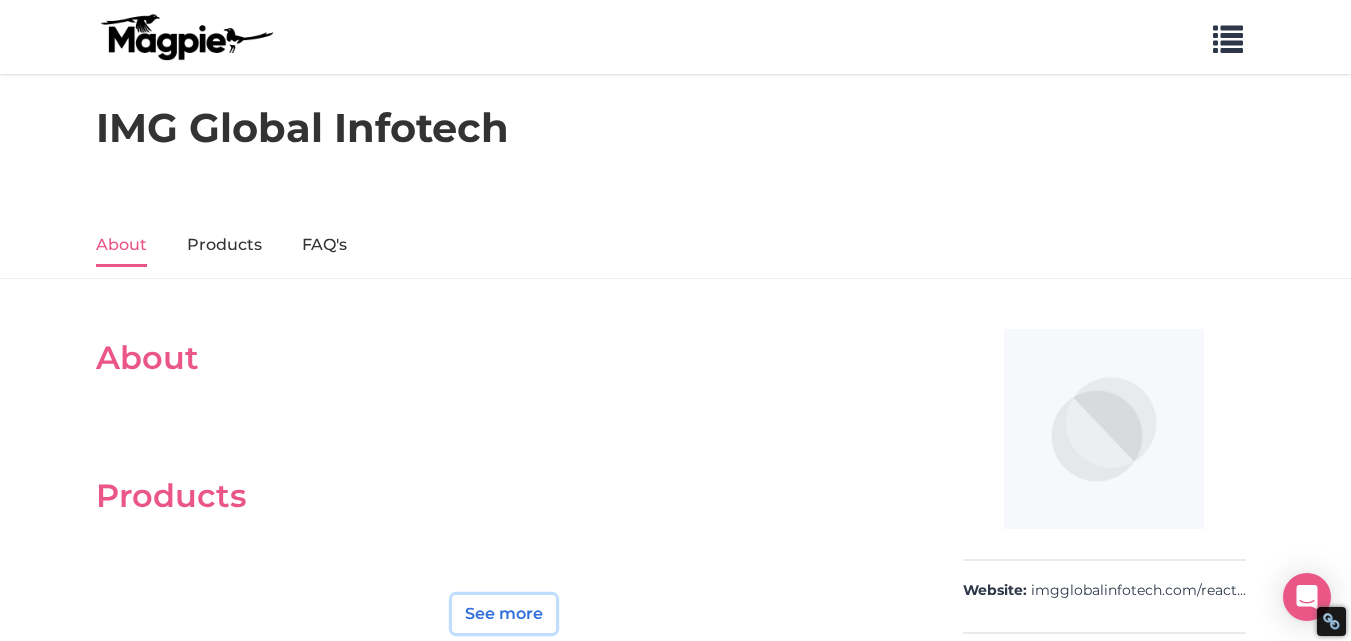 click on "See more" at bounding box center [504, 614] 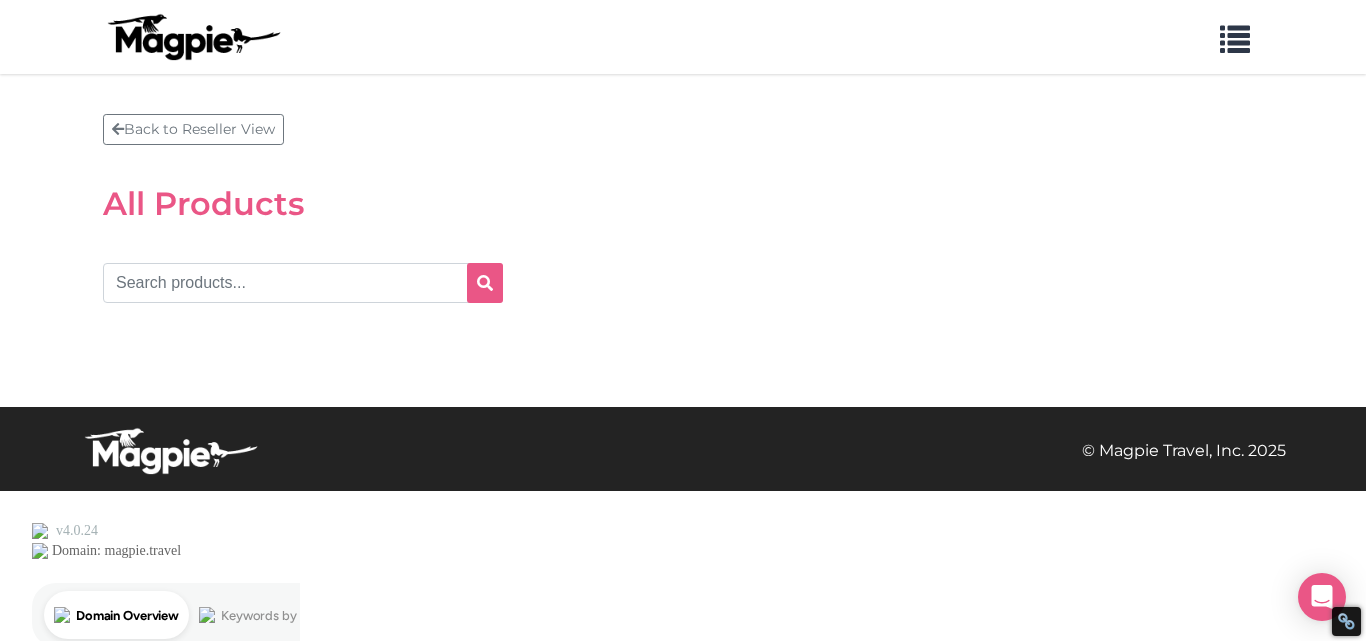 scroll, scrollTop: 0, scrollLeft: 0, axis: both 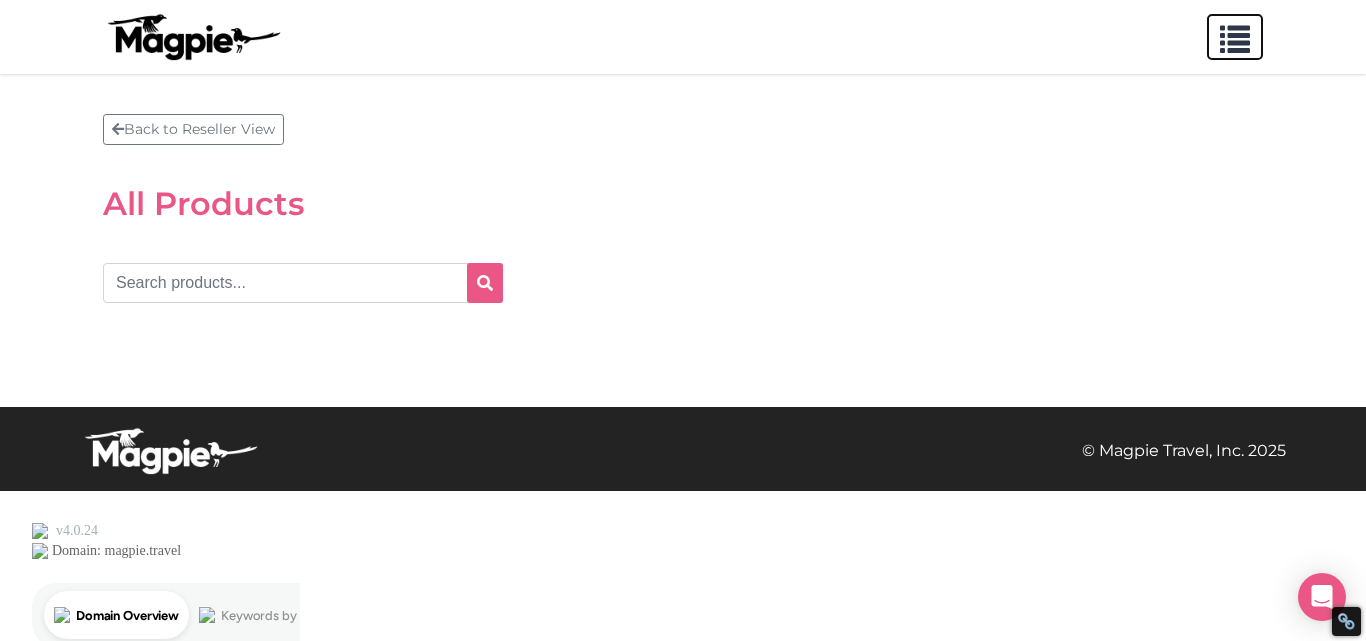 click at bounding box center (1235, 35) 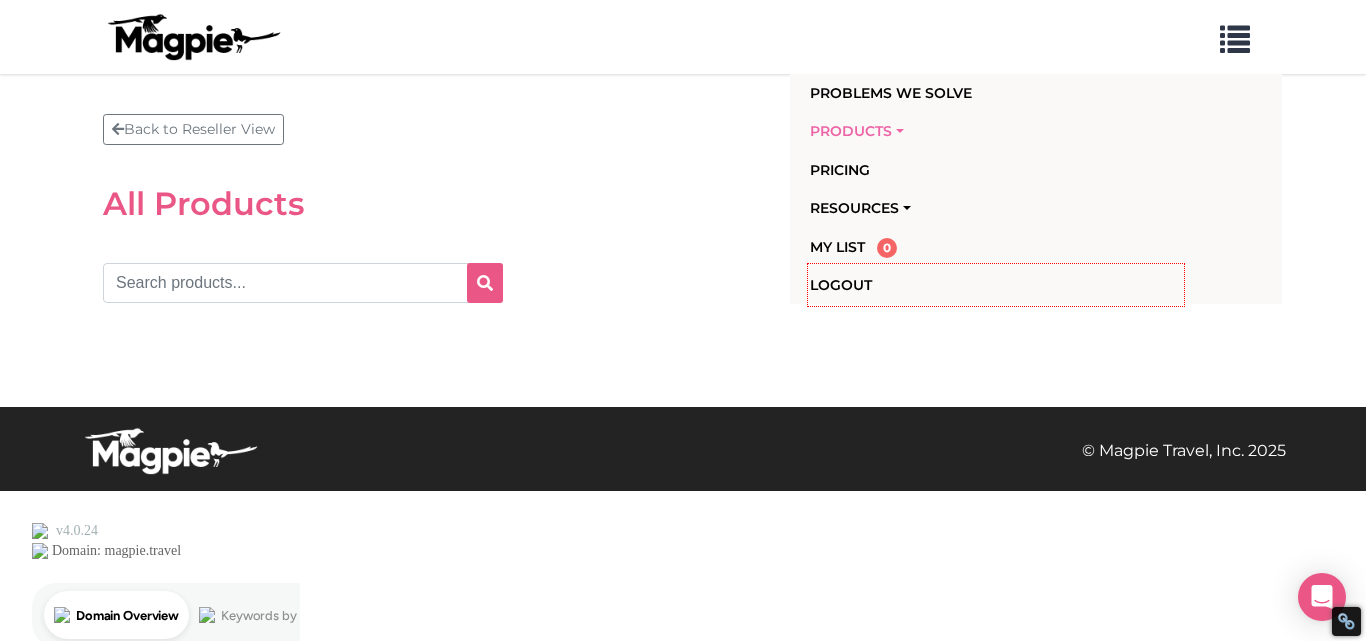 click on "Products" at bounding box center (996, 131) 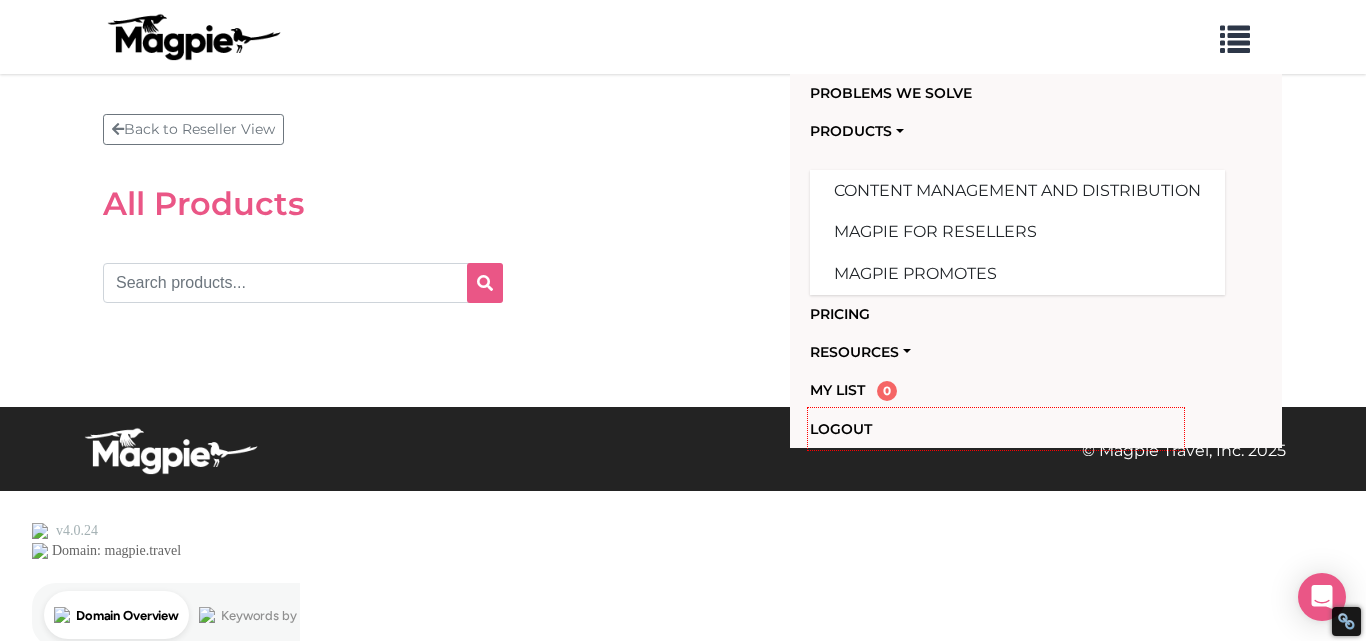click on "Back to Reseller View
All Products" at bounding box center [683, 236] 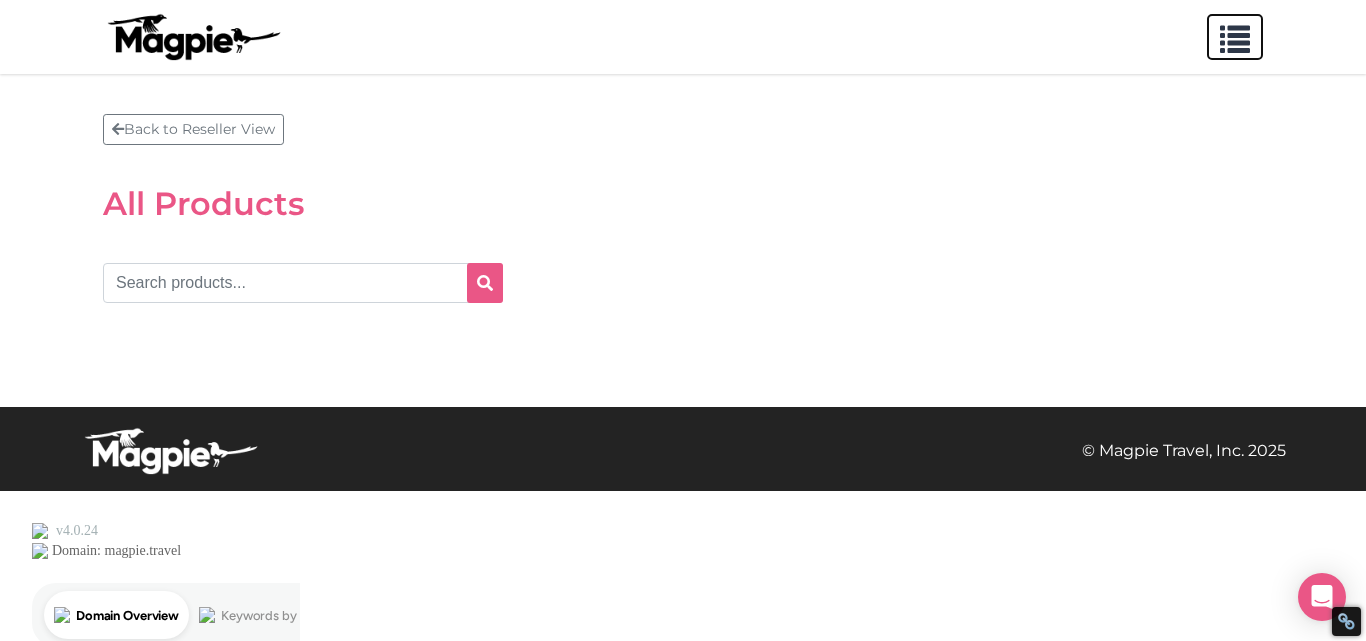 click at bounding box center [1235, 35] 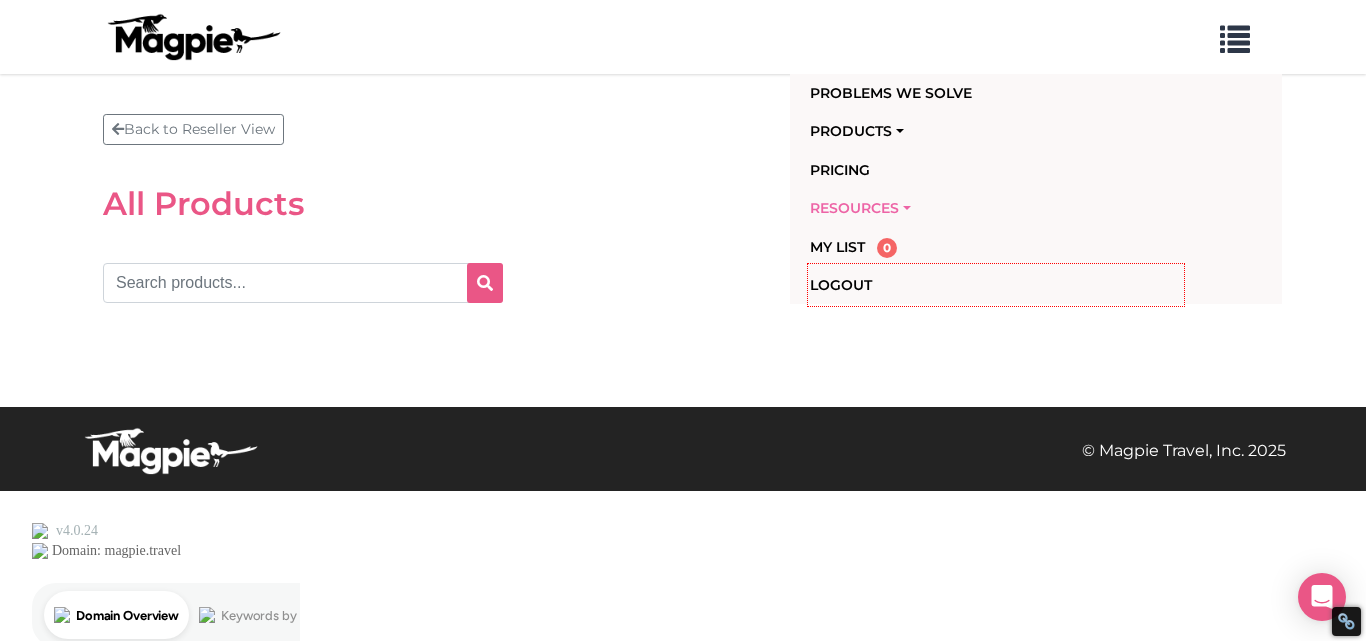click on "Resources" at bounding box center [996, 208] 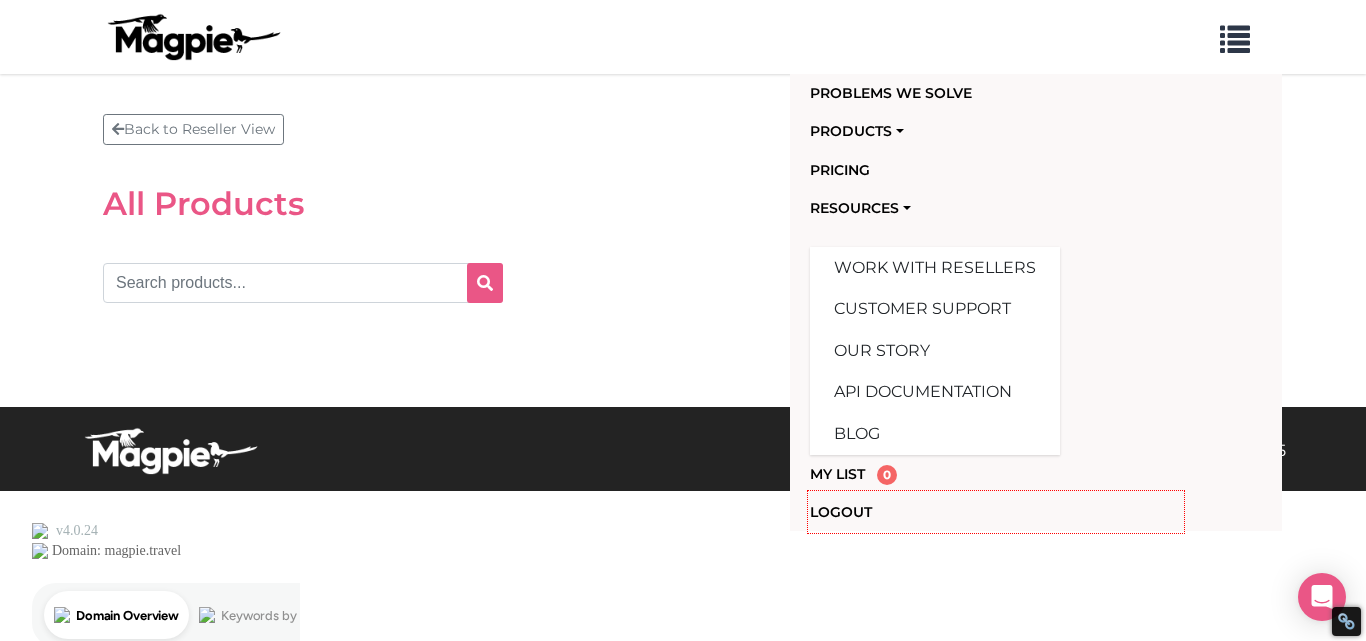 click on "All Products" at bounding box center [683, 204] 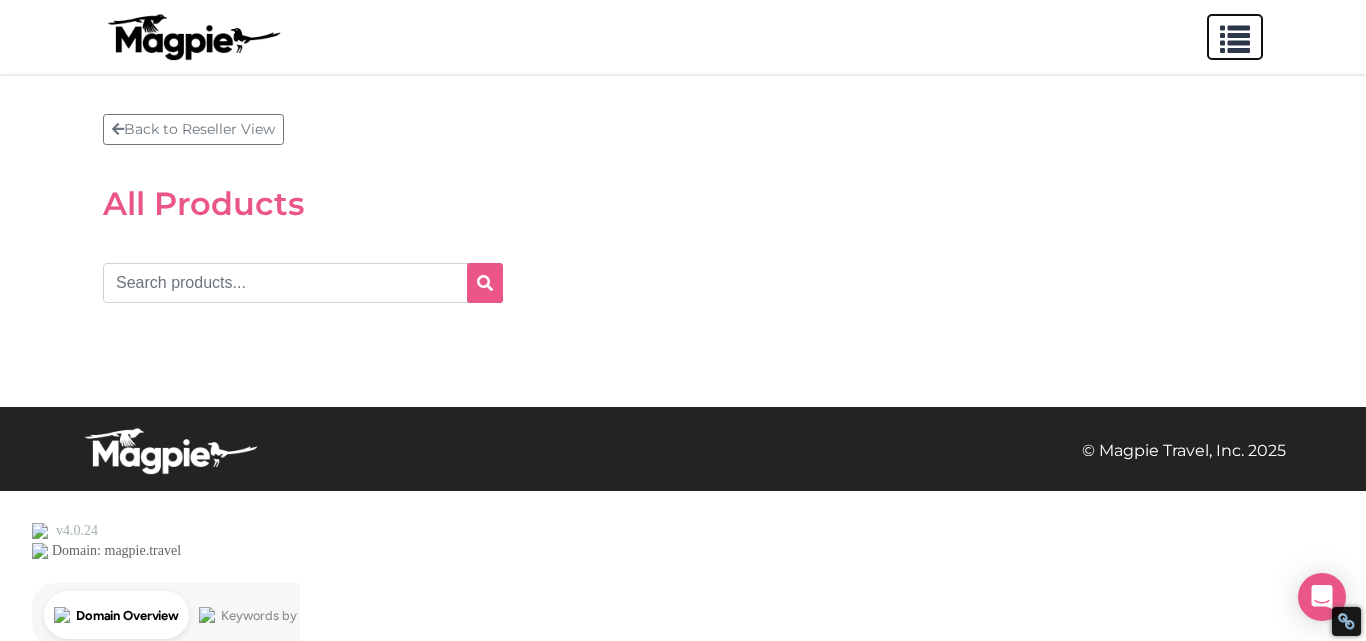 click at bounding box center (1235, 35) 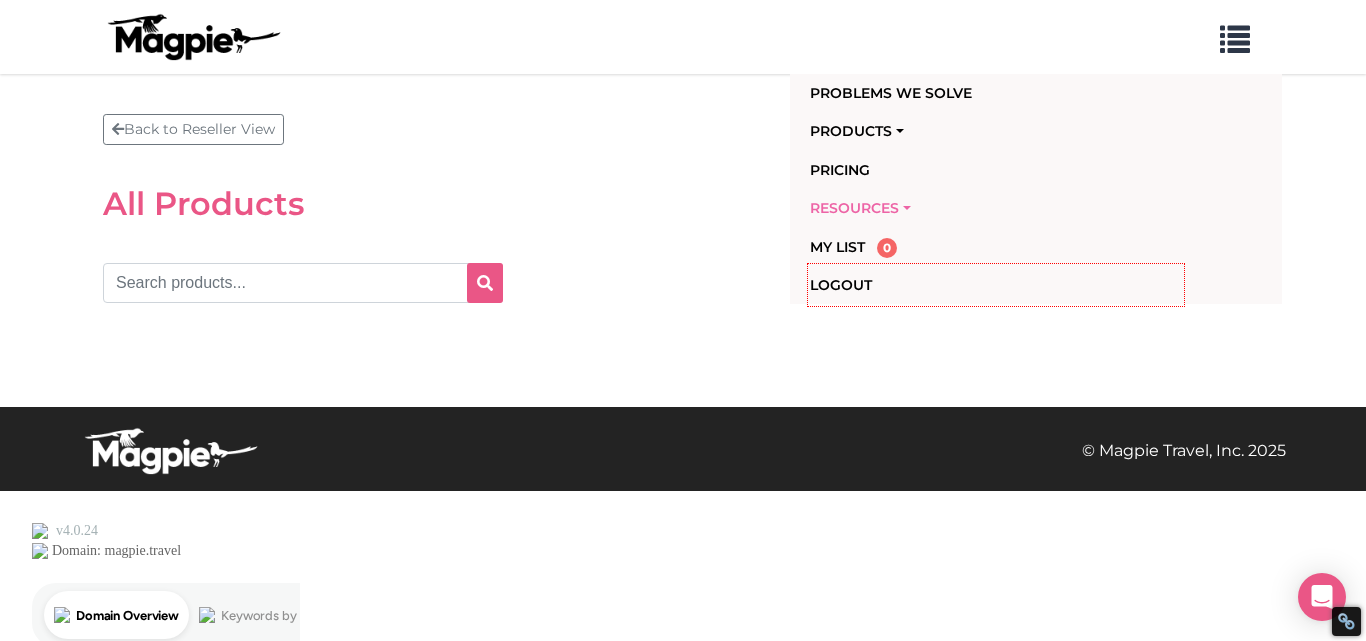 click on "Resources" at bounding box center [996, 208] 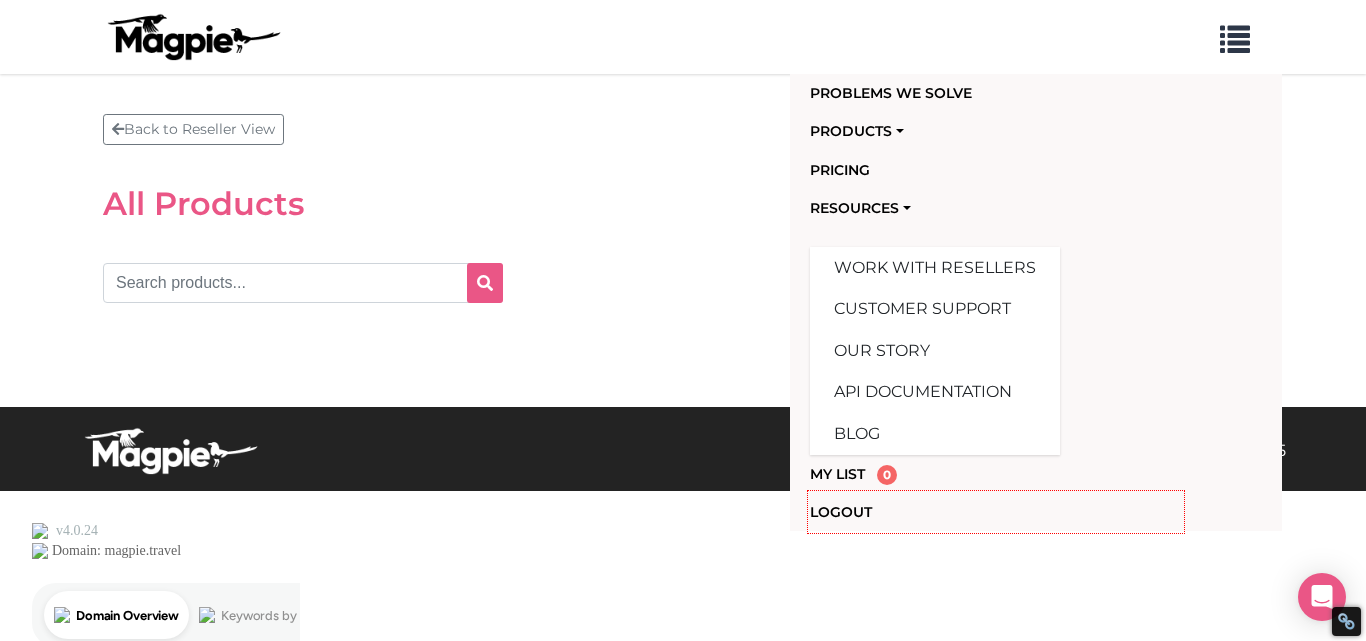 click on "Back to Reseller View
All Products" at bounding box center [683, 240] 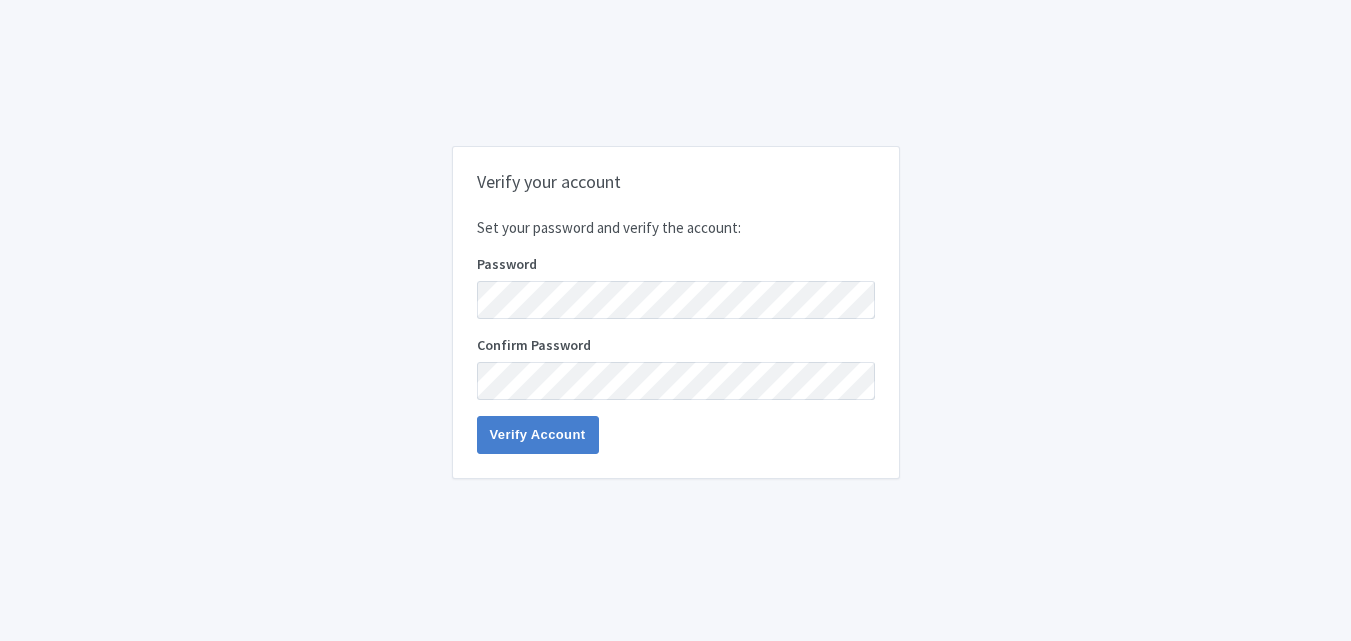 scroll, scrollTop: 0, scrollLeft: 0, axis: both 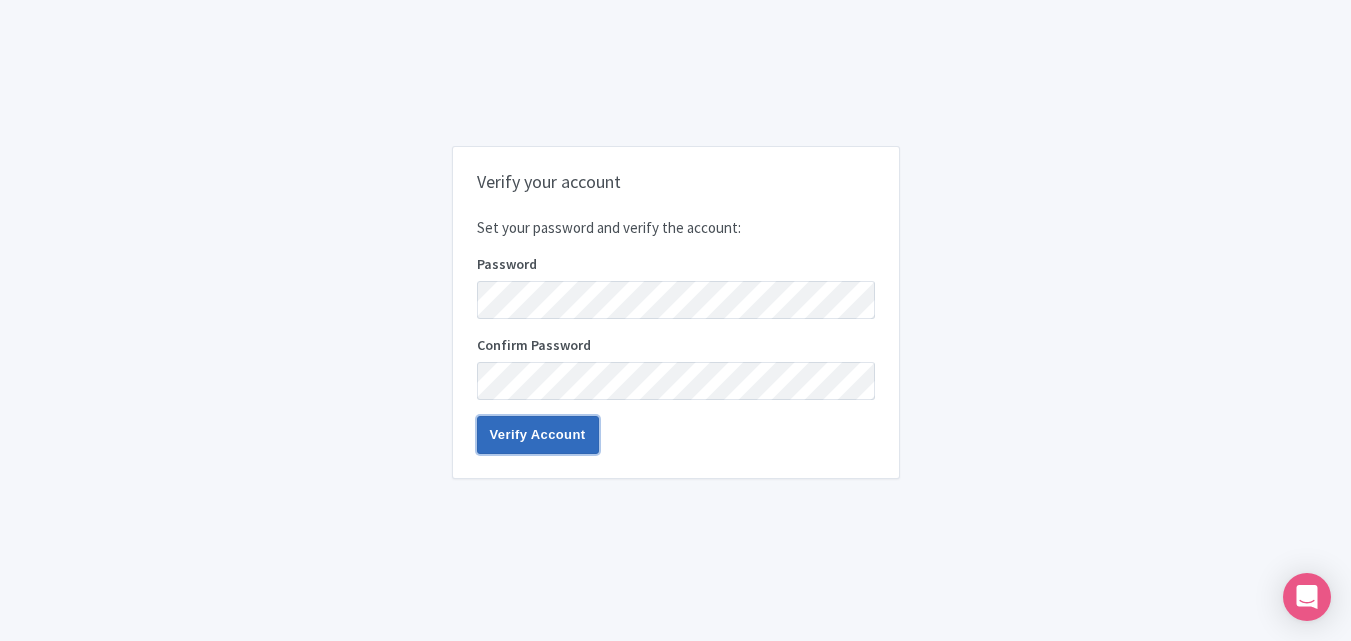 click on "Verify Account" at bounding box center [538, 435] 